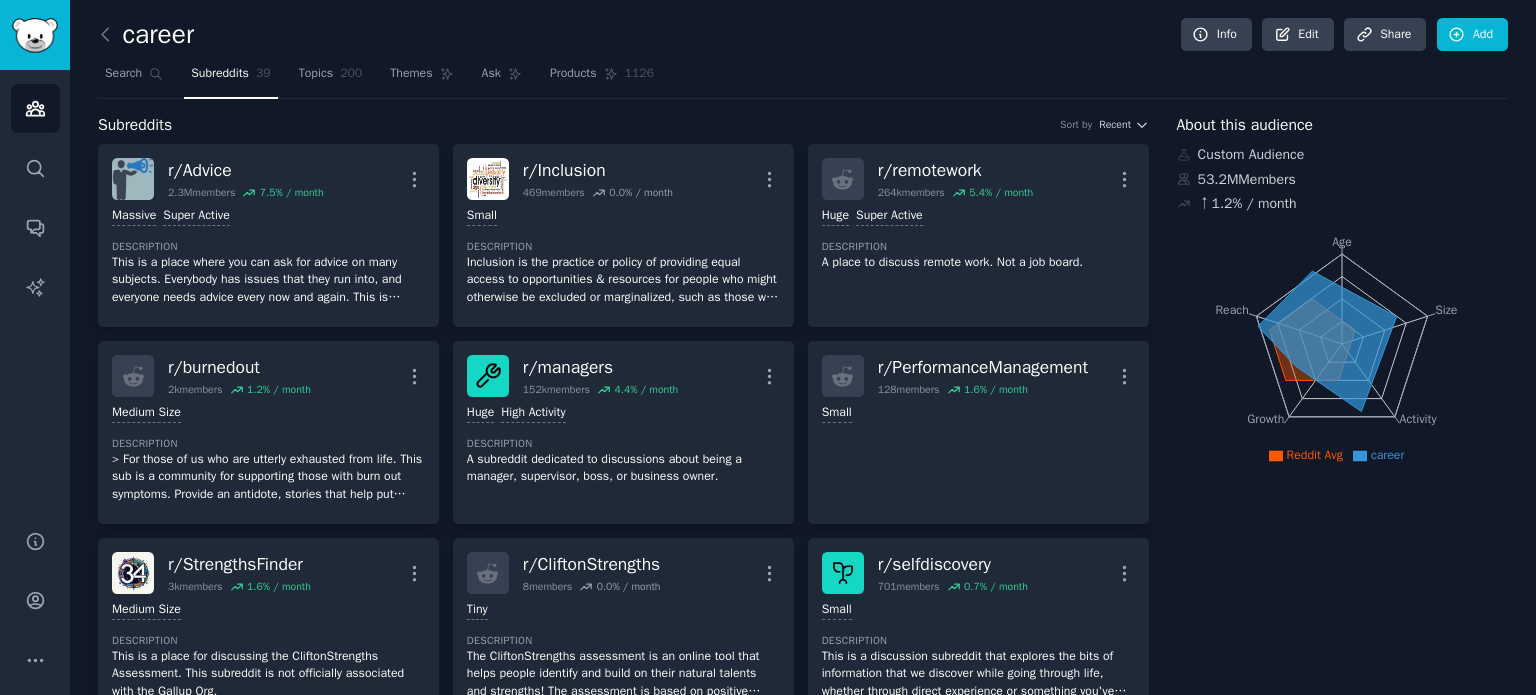 scroll, scrollTop: 0, scrollLeft: 0, axis: both 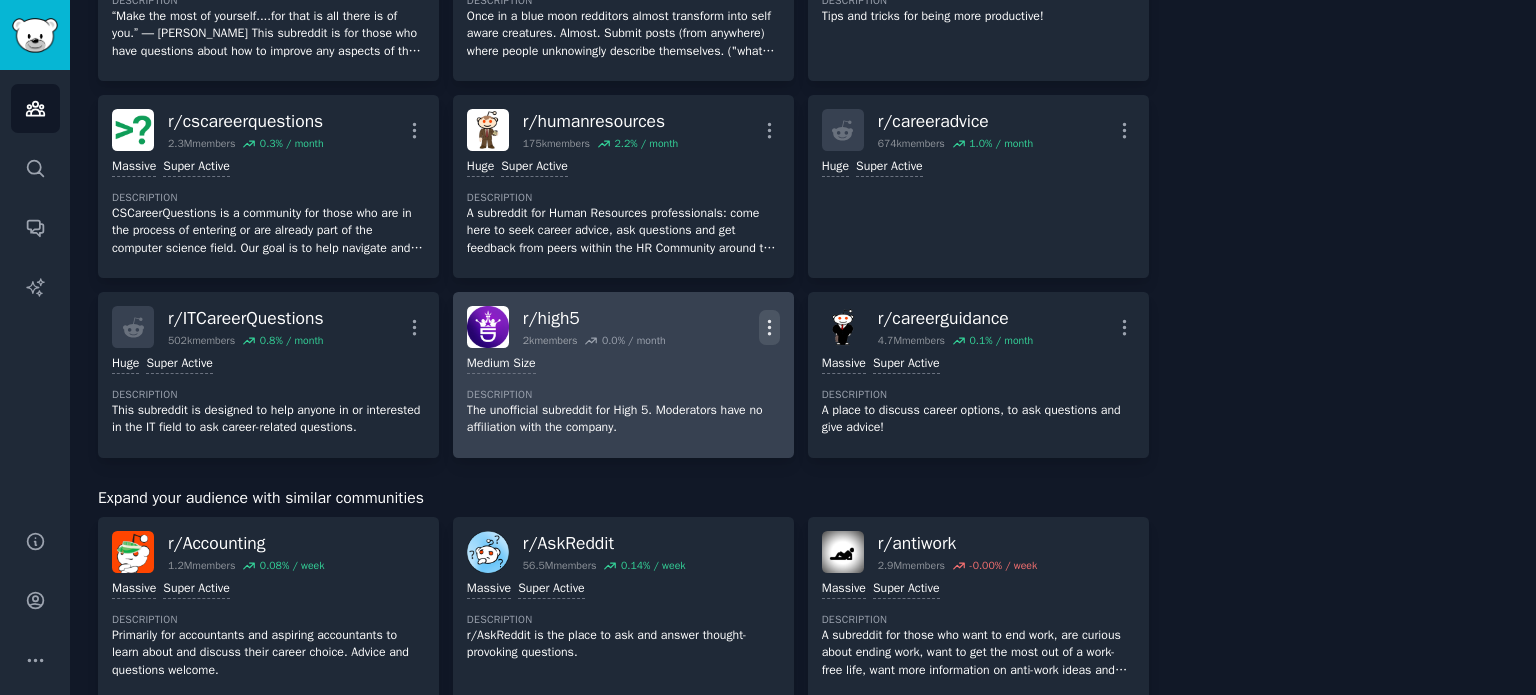 click 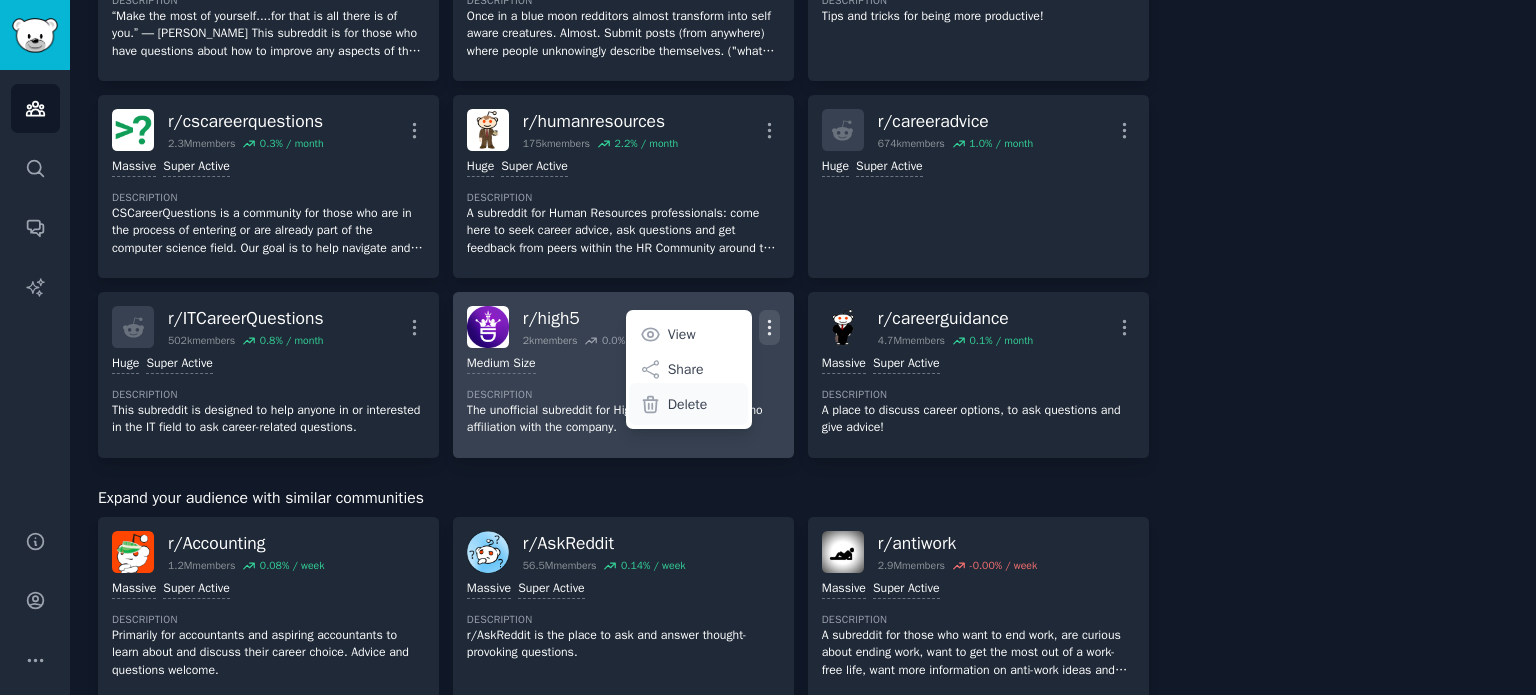 click on "Delete" at bounding box center [688, 404] 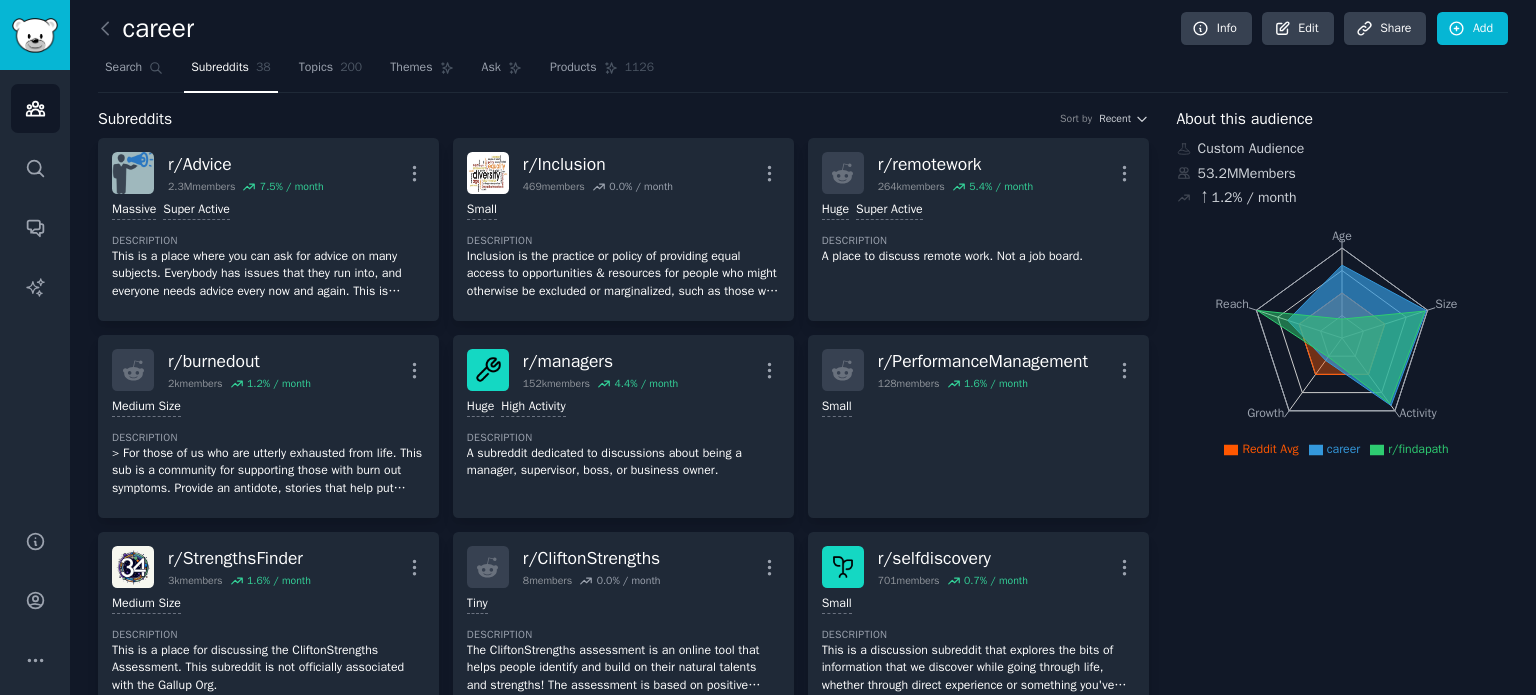 scroll, scrollTop: 0, scrollLeft: 0, axis: both 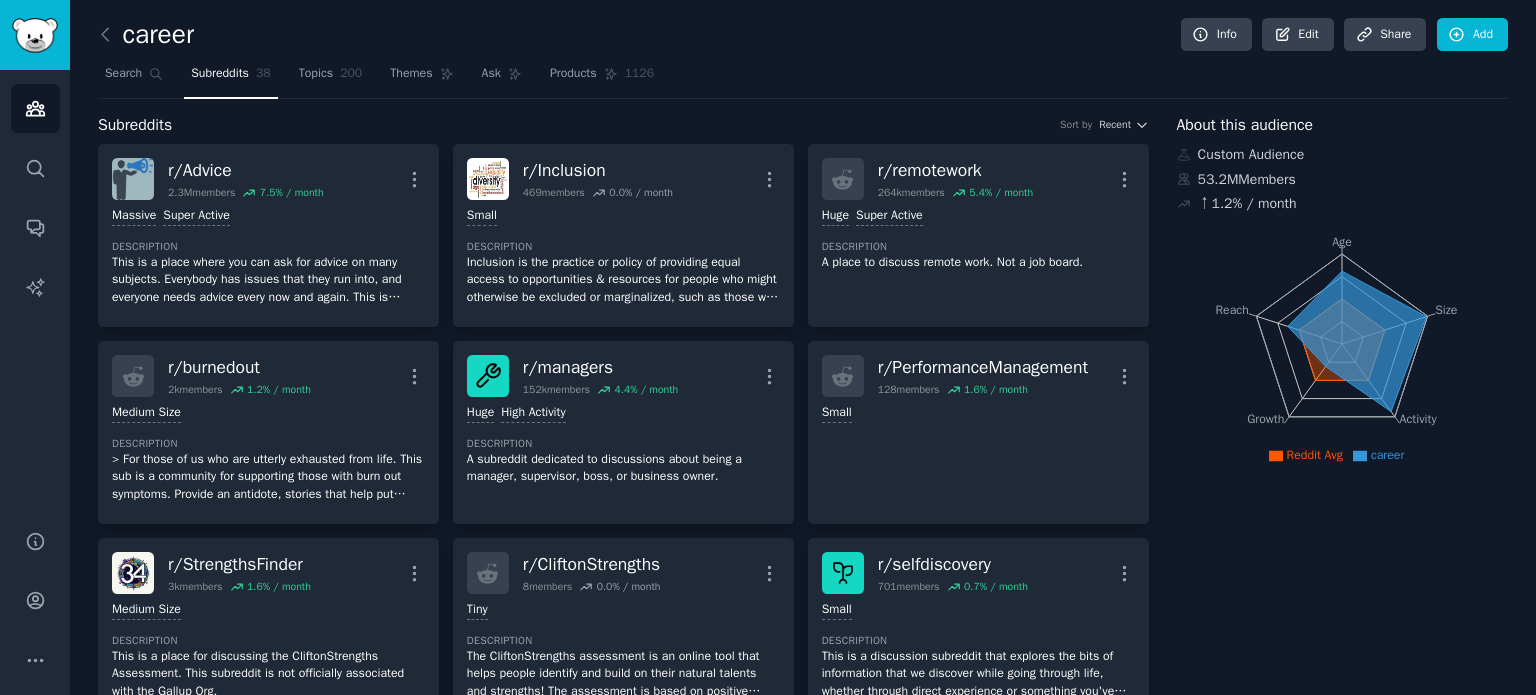 click on "Subreddits 38" at bounding box center [230, 78] 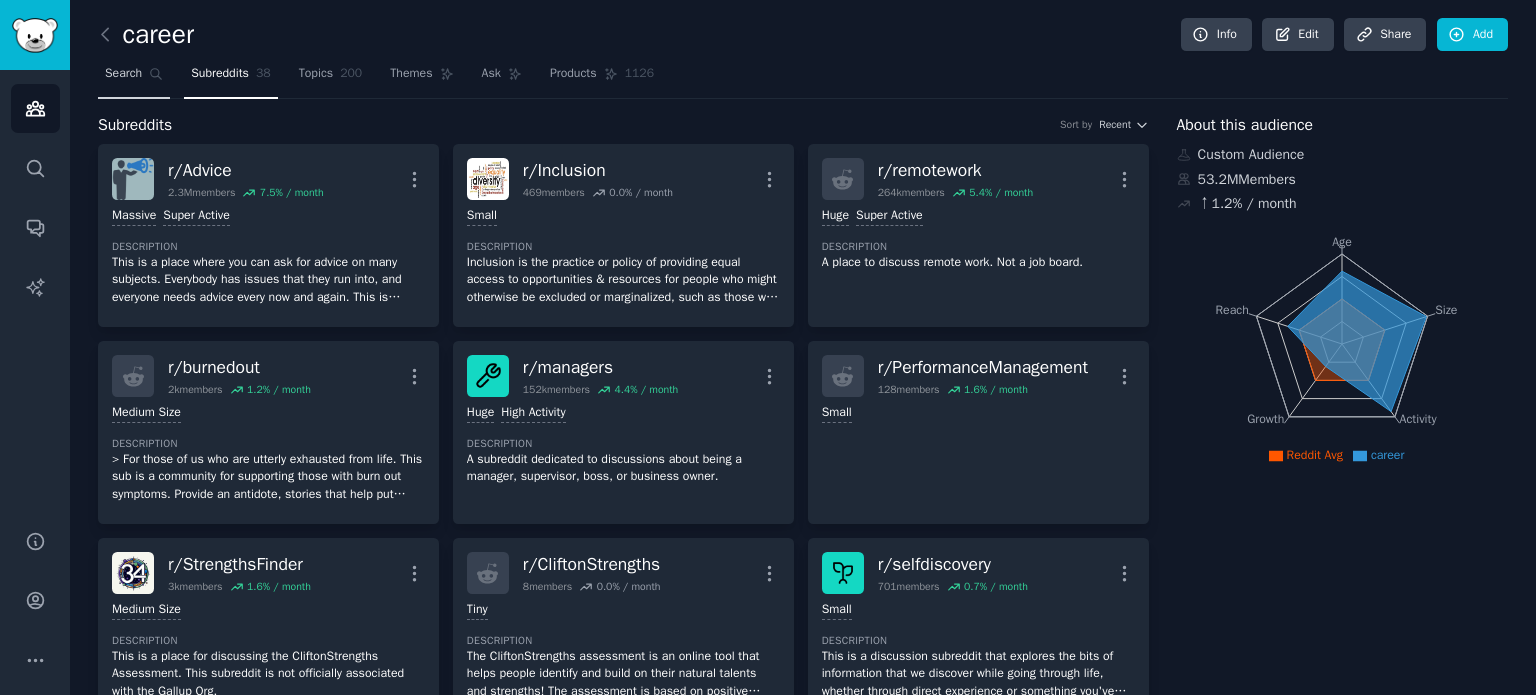 click on "Search" at bounding box center (123, 74) 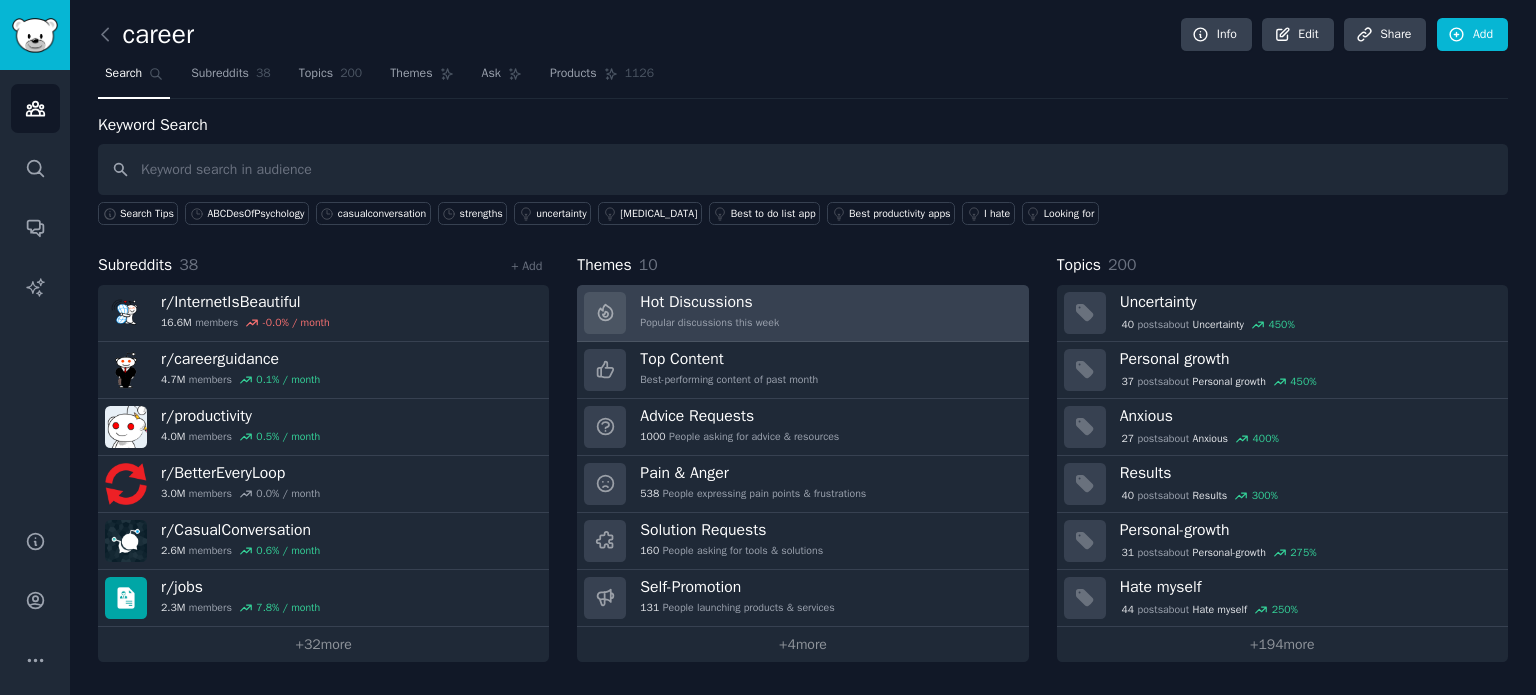 click on "Popular discussions this week" at bounding box center (709, 323) 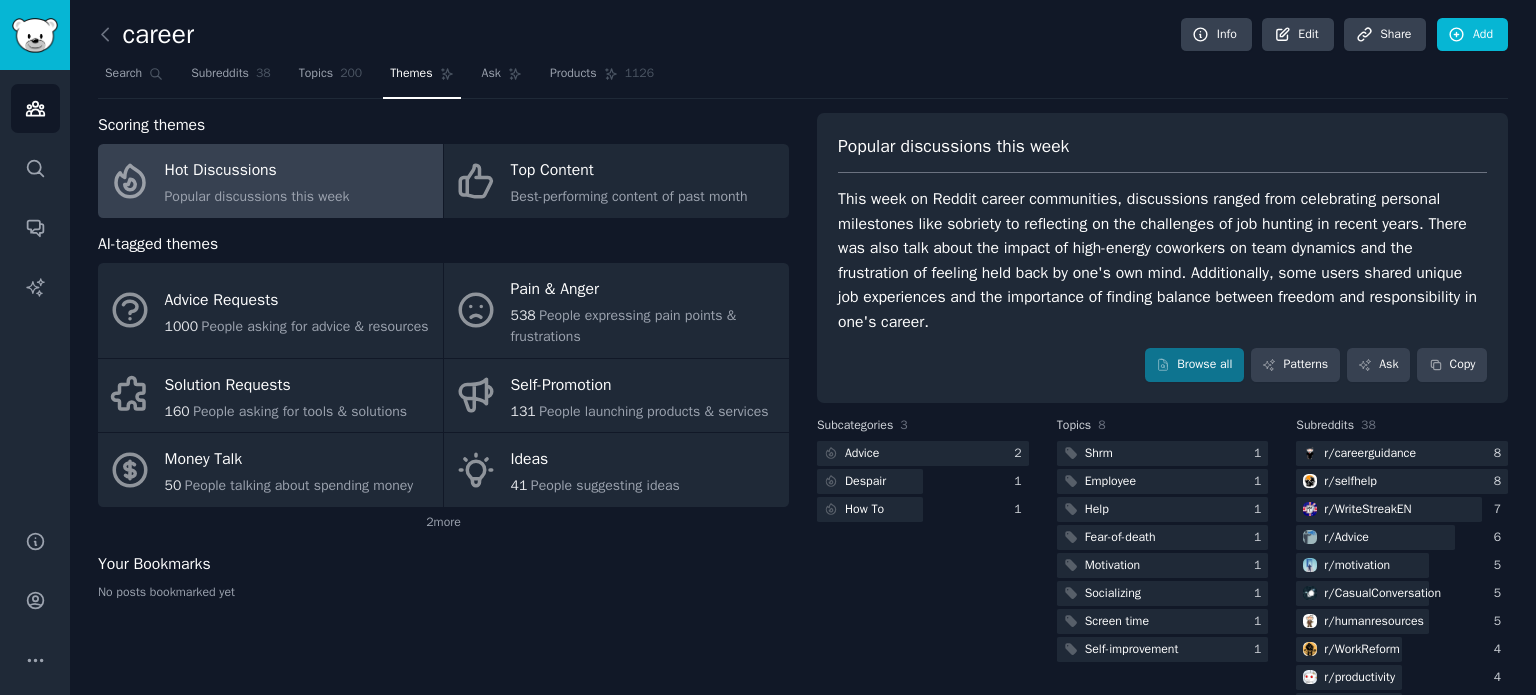 scroll, scrollTop: 56, scrollLeft: 0, axis: vertical 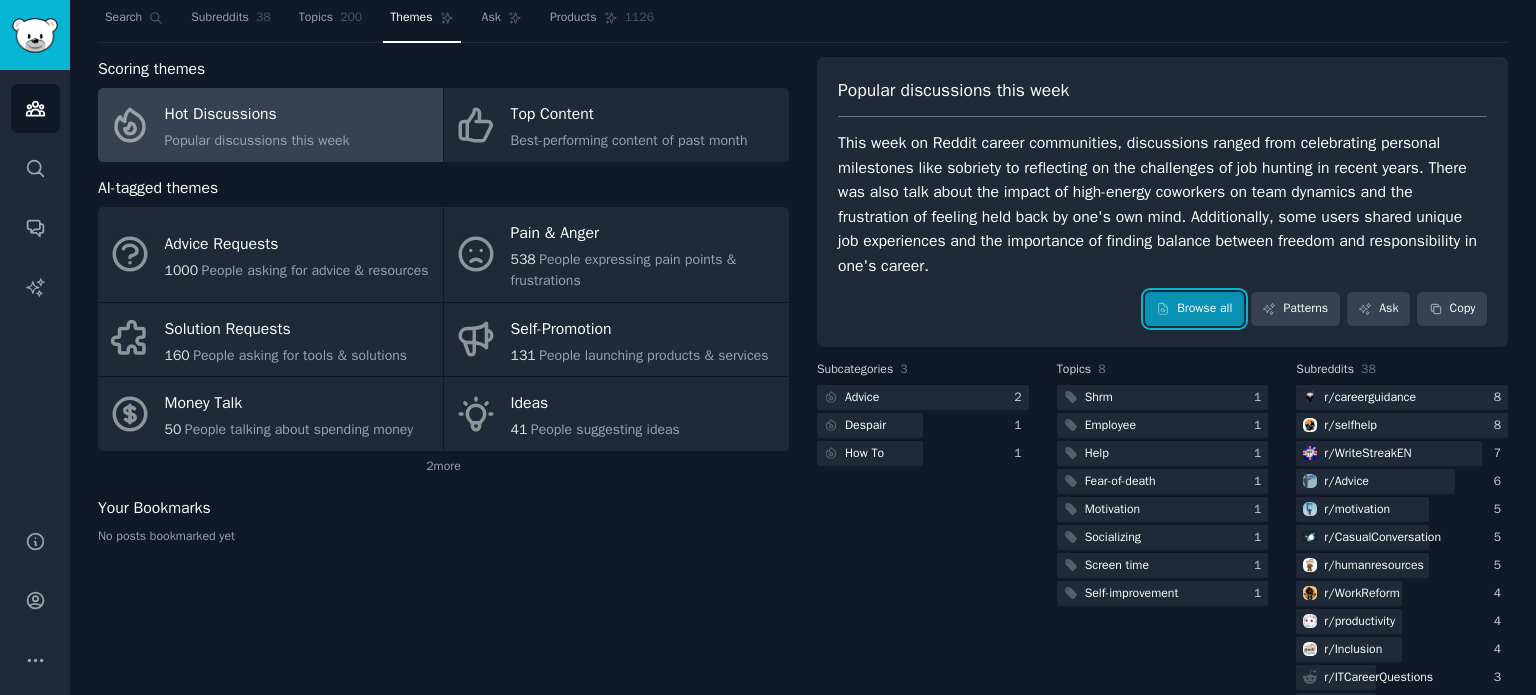 click 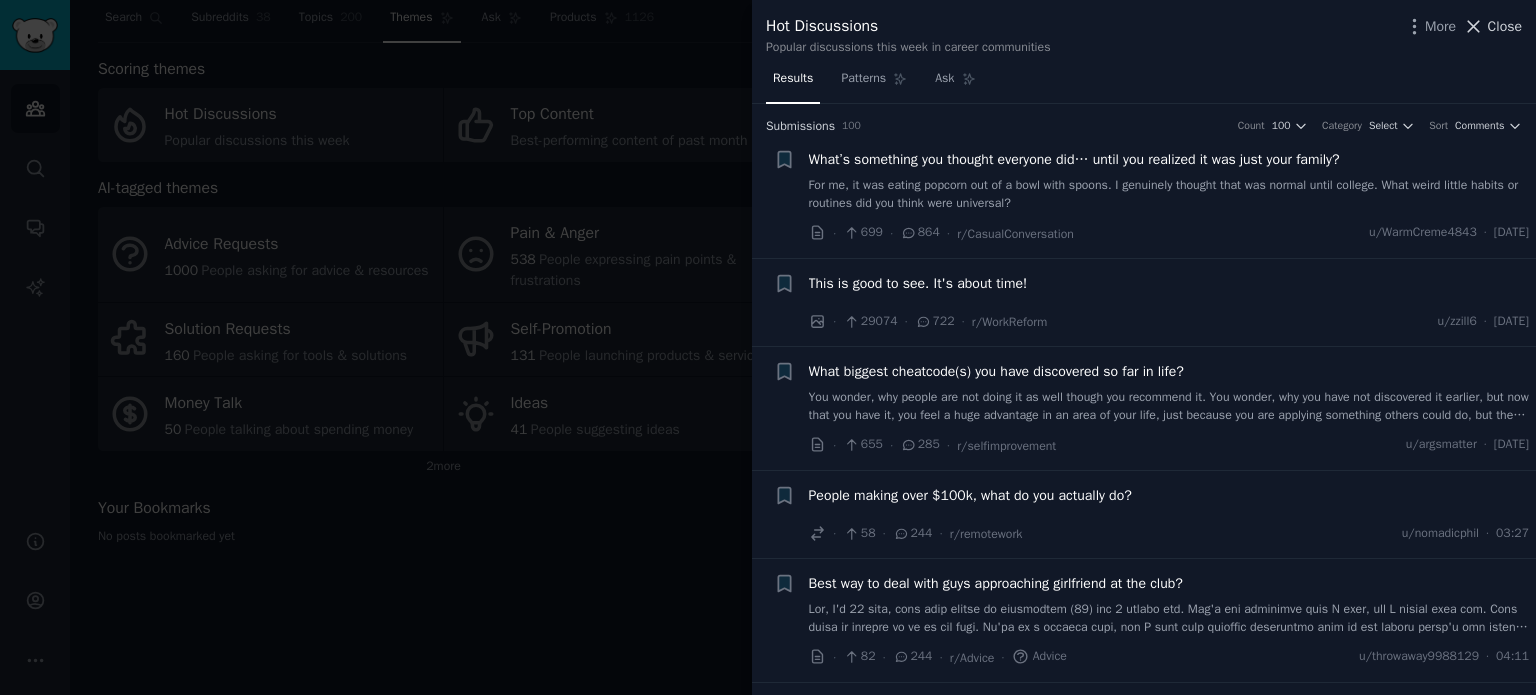 click 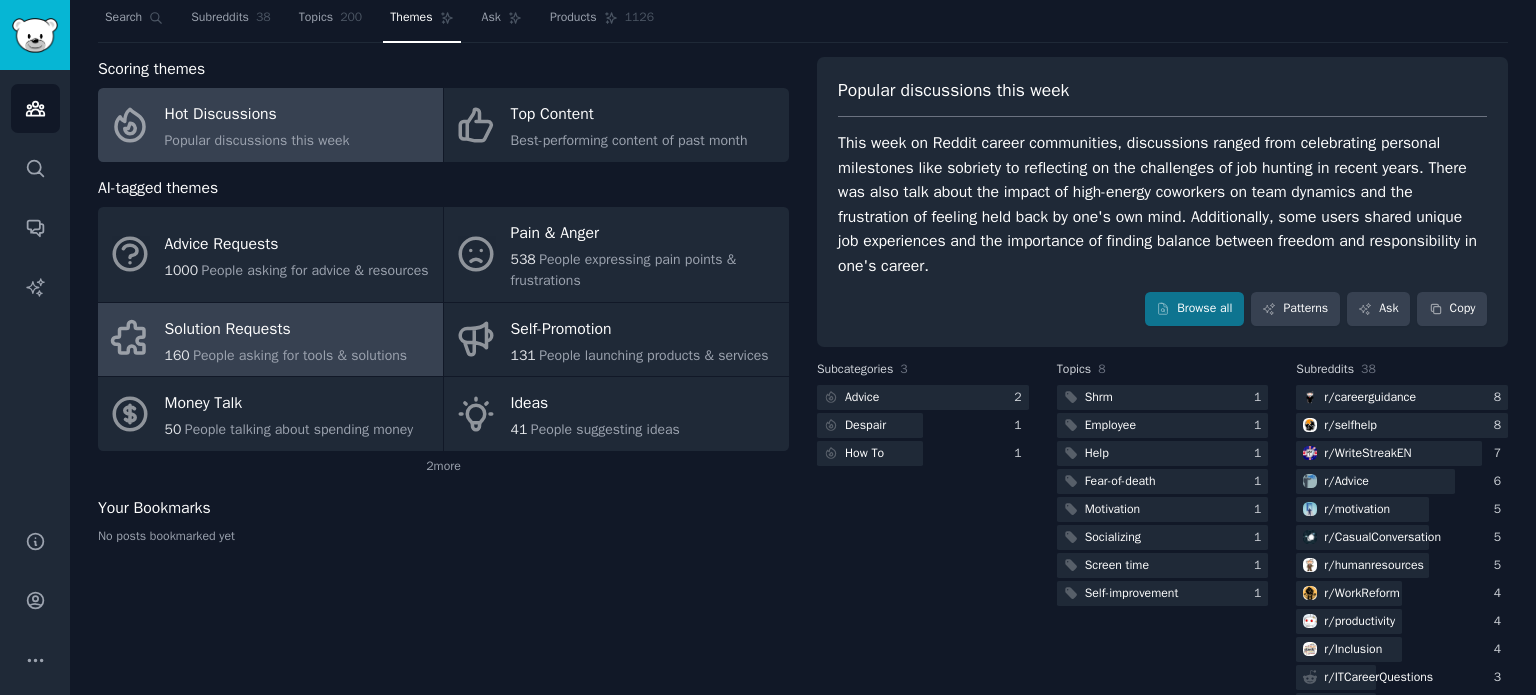 click on "People asking for tools & solutions" at bounding box center [300, 355] 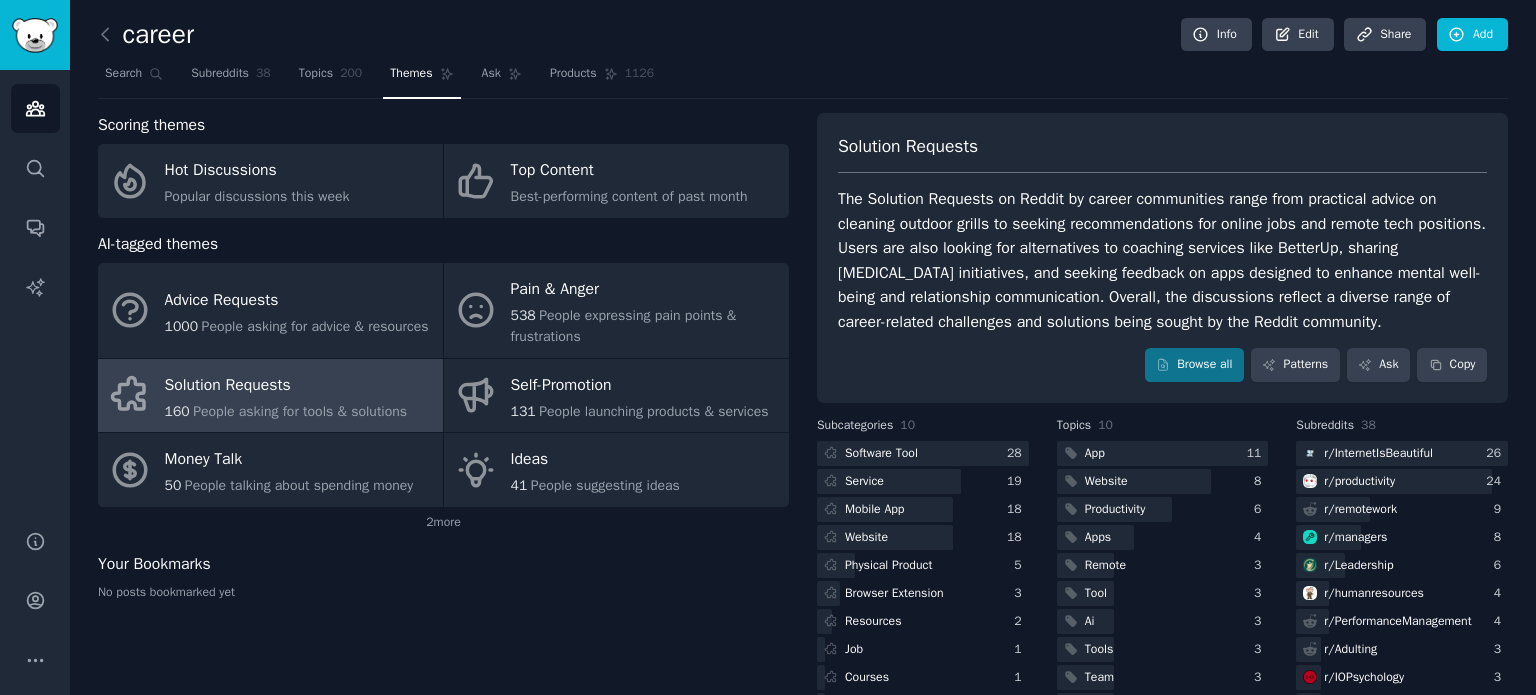 scroll, scrollTop: 64, scrollLeft: 0, axis: vertical 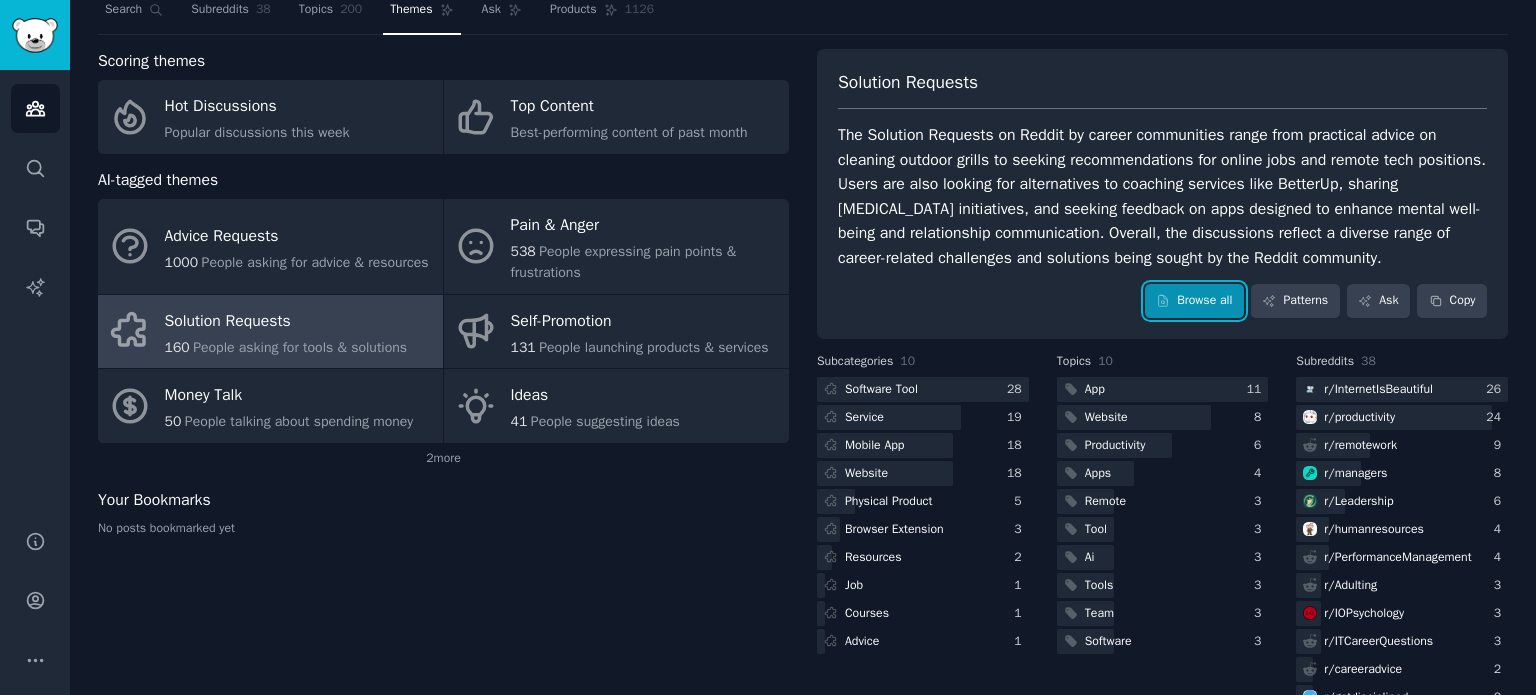click 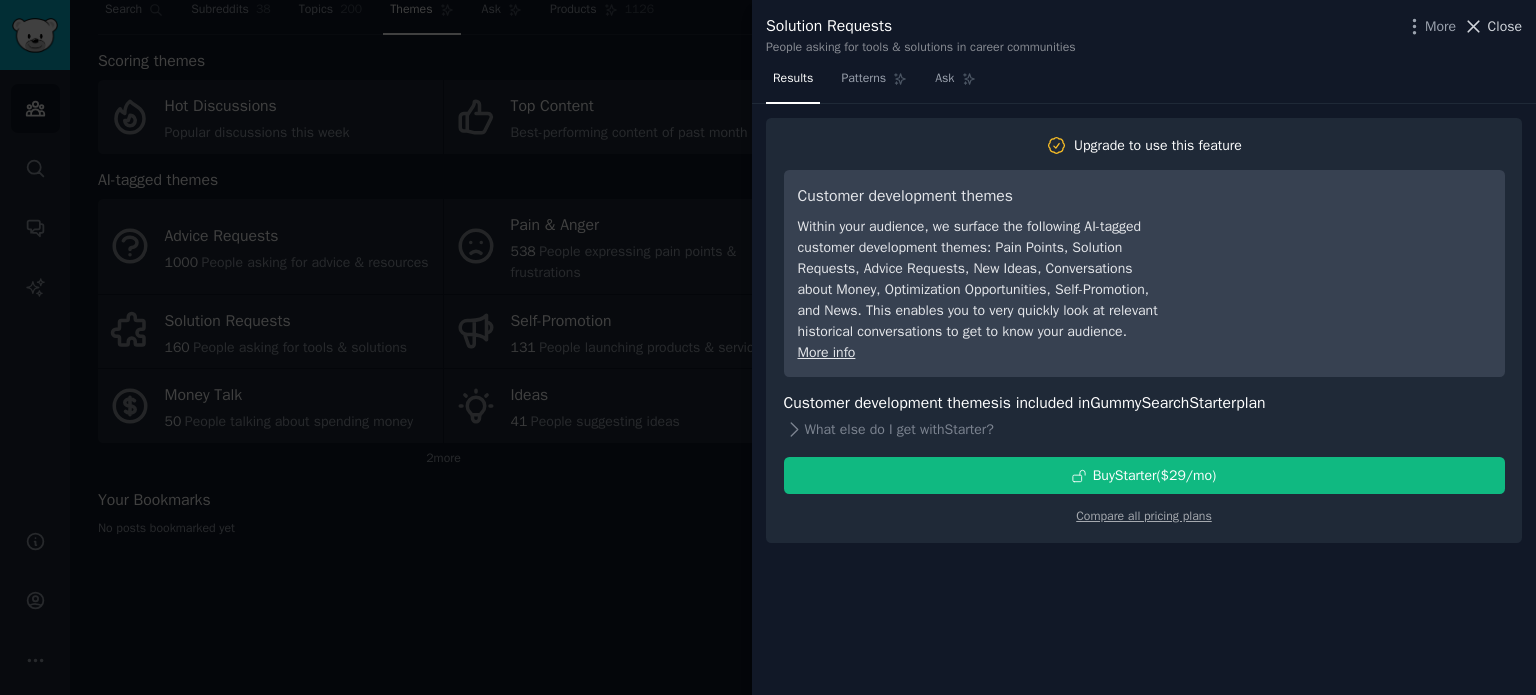 click 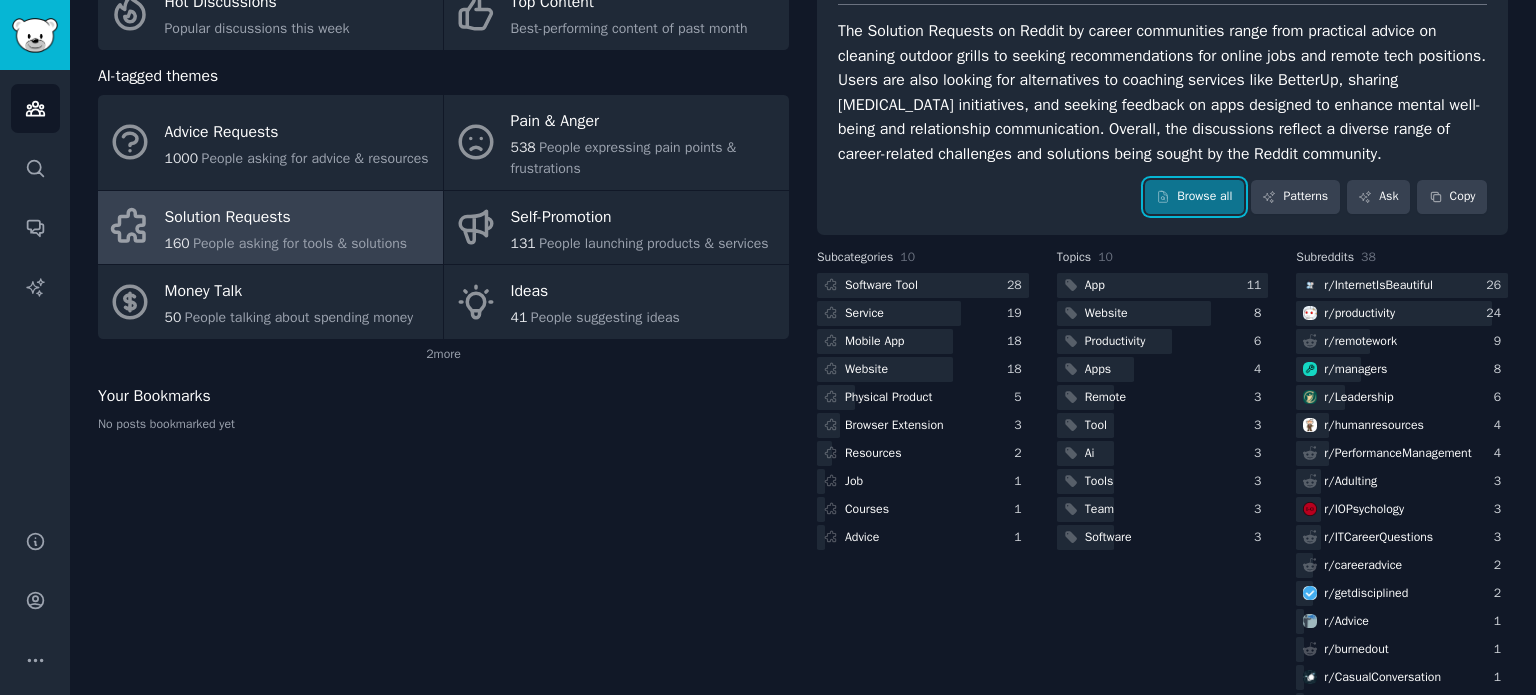 scroll, scrollTop: 276, scrollLeft: 0, axis: vertical 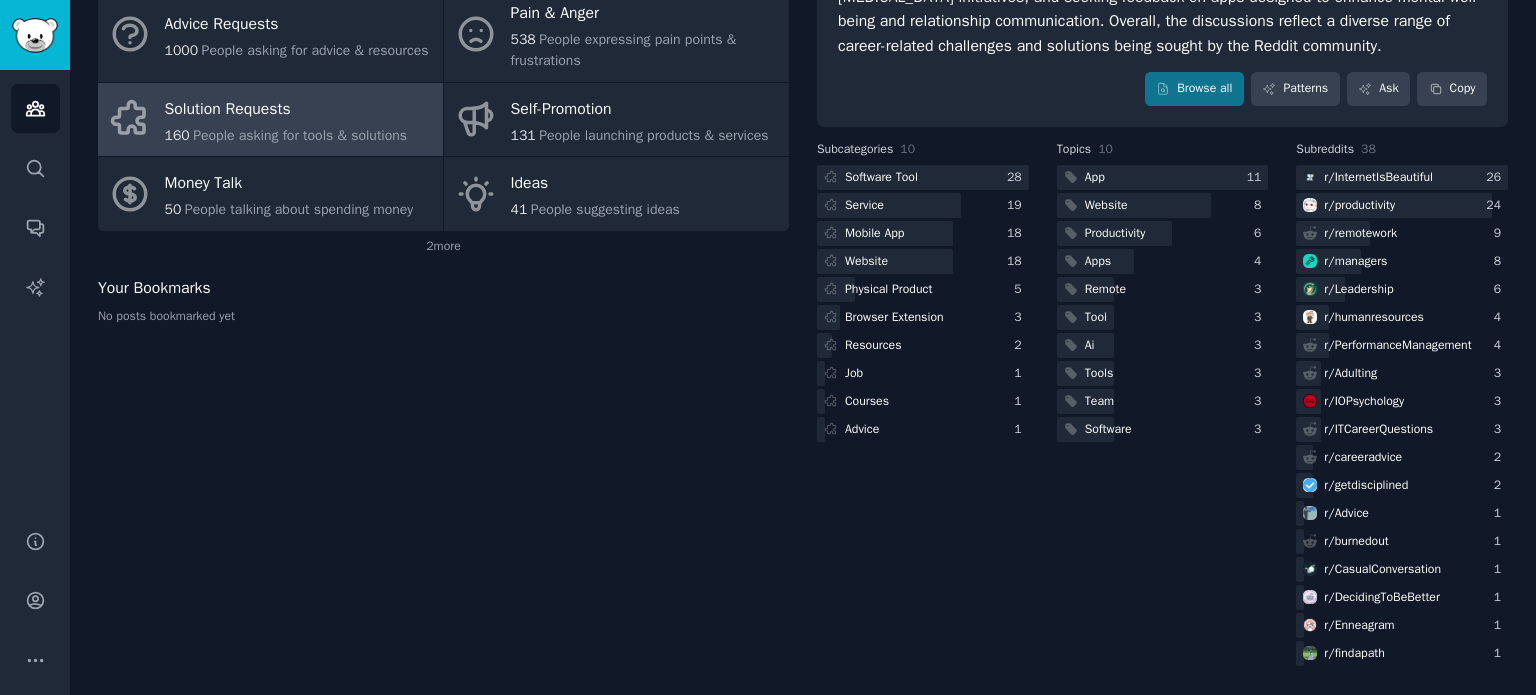 click on "r/ InternetIsBeautiful 26  r/ productivity 24  r/ remotework 9  r/ managers 8  r/ Leadership 6  r/ humanresources 4  r/ PerformanceManagement 4  r/ Adulting 3  r/ IOPsychology 3  r/ ITCareerQuestions 3  r/ careeradvice 2  r/ getdisciplined 2  r/ Advice 1  r/ burnedout 1  r/ CasualConversation 1  r/ DecidingToBeBetter 1  r/ Enneagram 1  r/ findapath 1" at bounding box center [1402, 415] 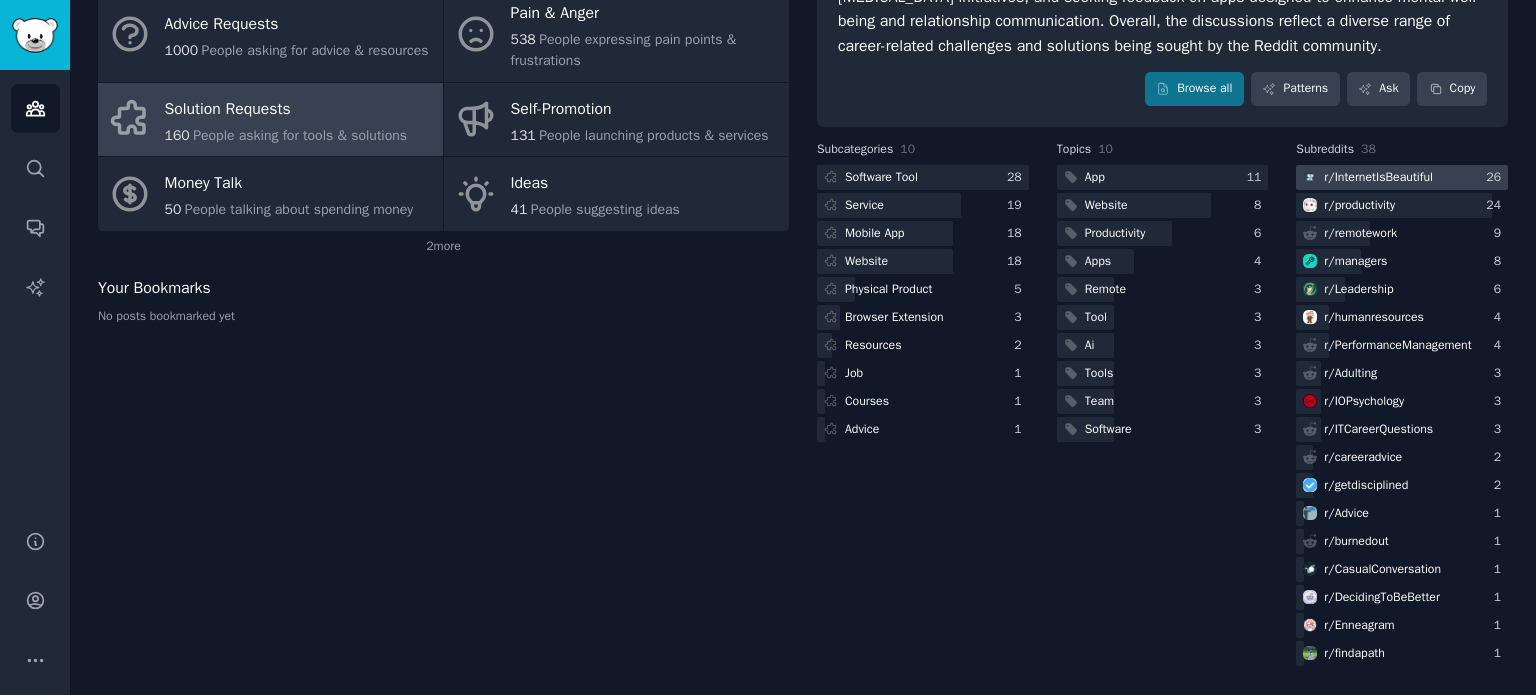 click on "r/ InternetIsBeautiful" at bounding box center [1378, 178] 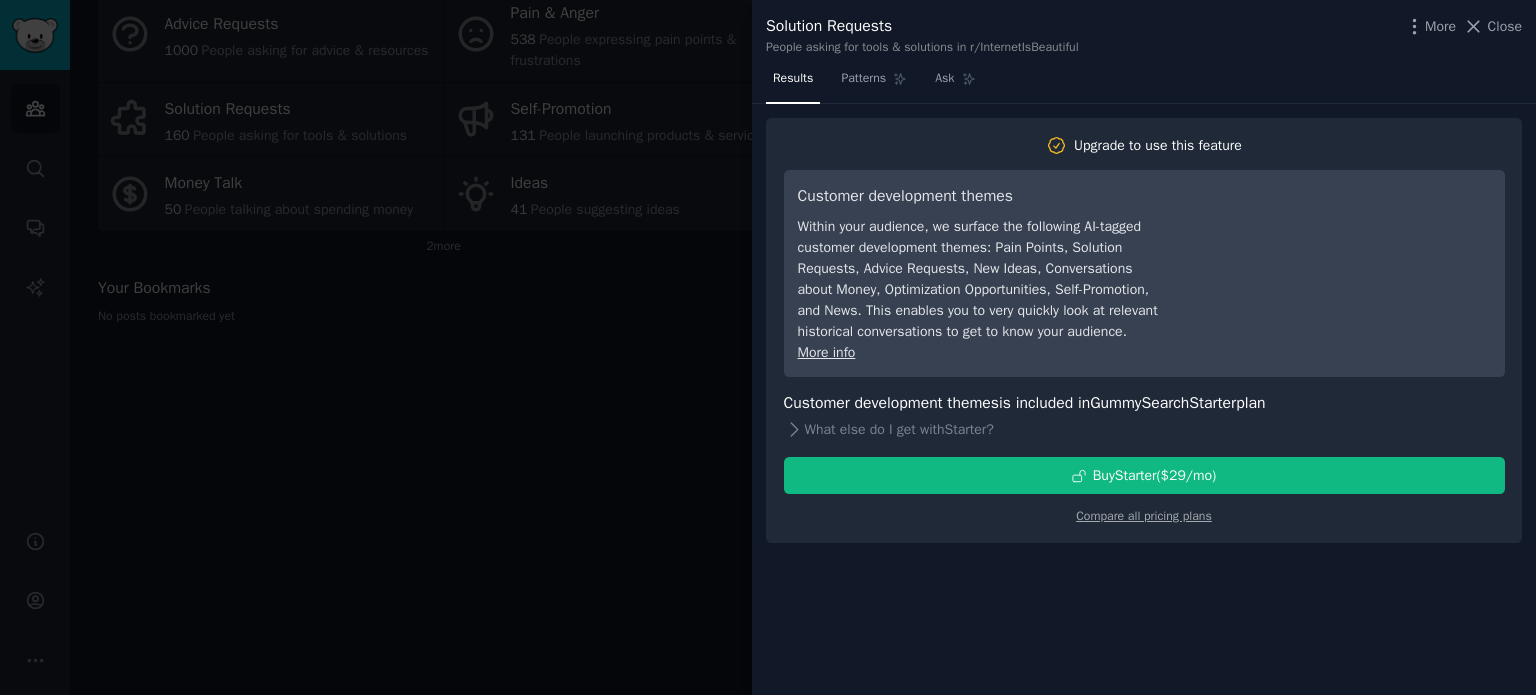click at bounding box center [768, 347] 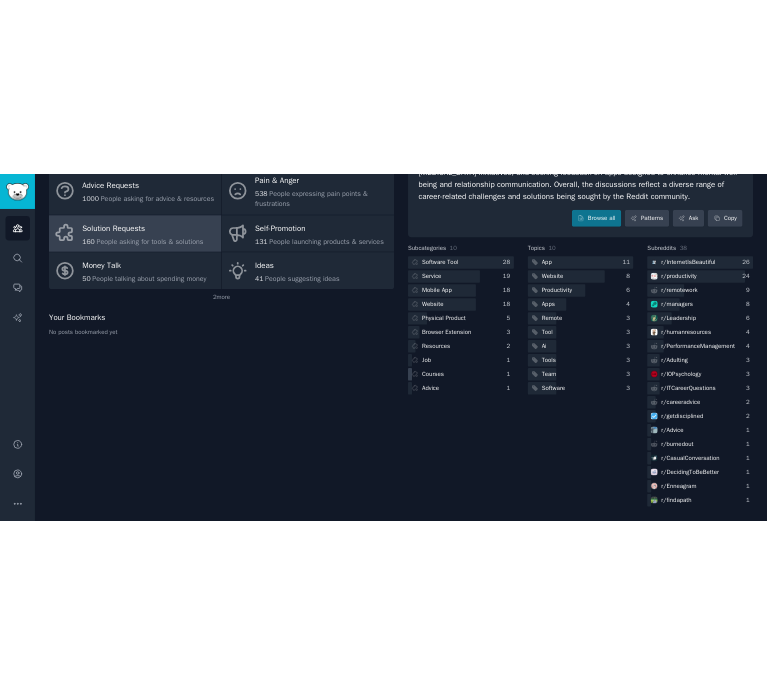 scroll, scrollTop: 0, scrollLeft: 0, axis: both 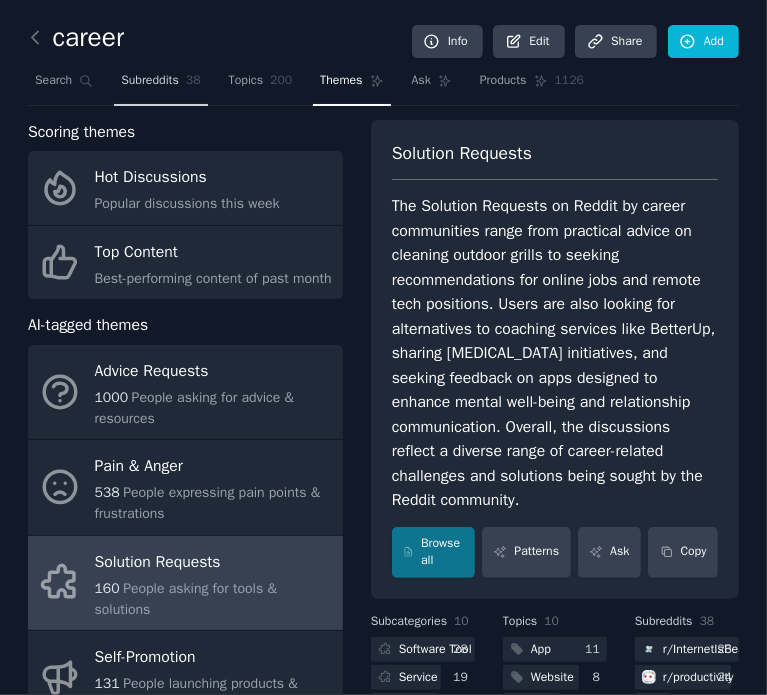 click on "Subreddits 38" at bounding box center [160, 85] 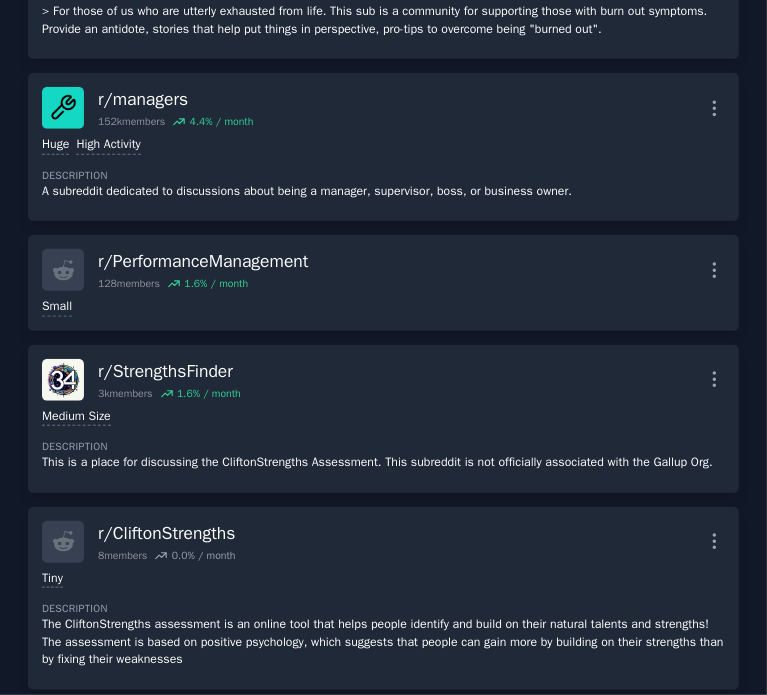 scroll, scrollTop: 800, scrollLeft: 0, axis: vertical 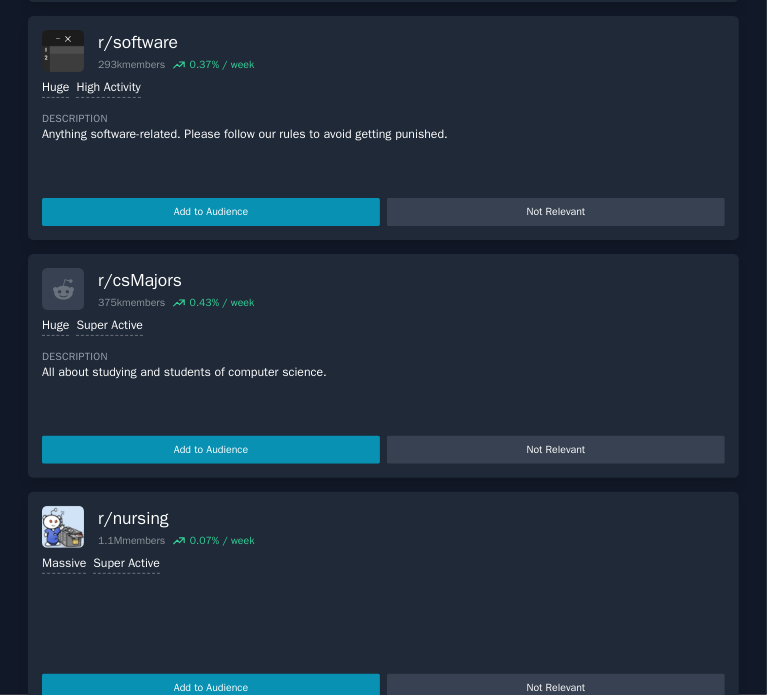click on "Add to Audience Not Relevant" at bounding box center [383, 446] 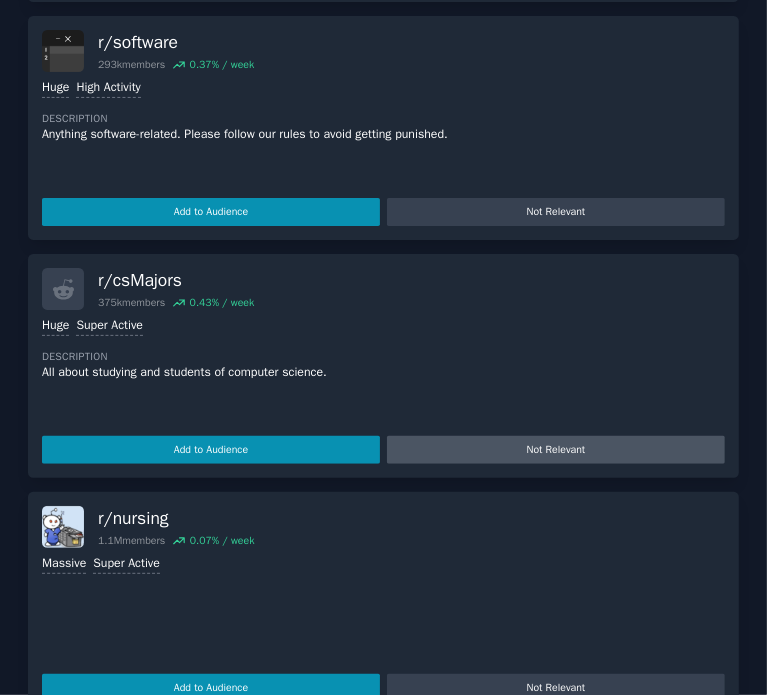click on "Not Relevant" at bounding box center (556, 450) 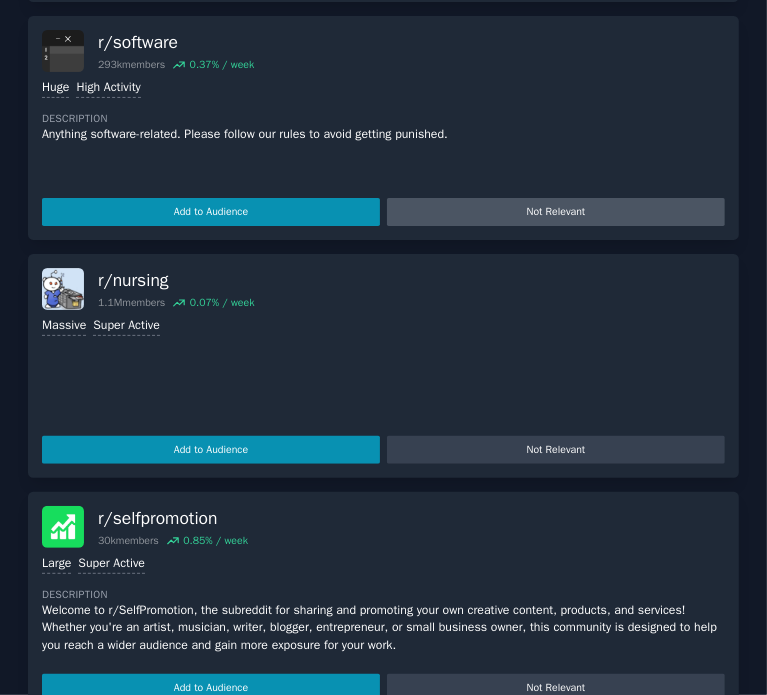click on "Not Relevant" at bounding box center (556, 212) 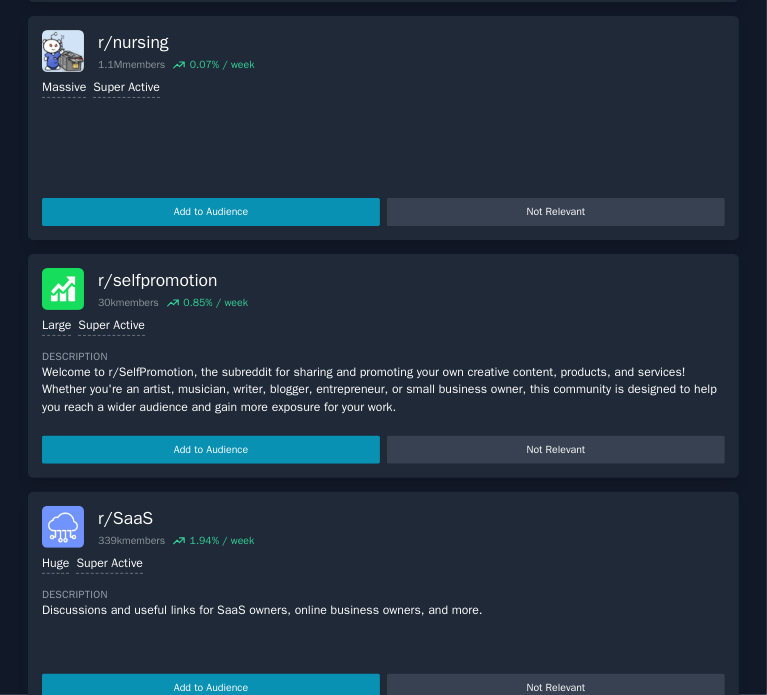 scroll, scrollTop: 7585, scrollLeft: 0, axis: vertical 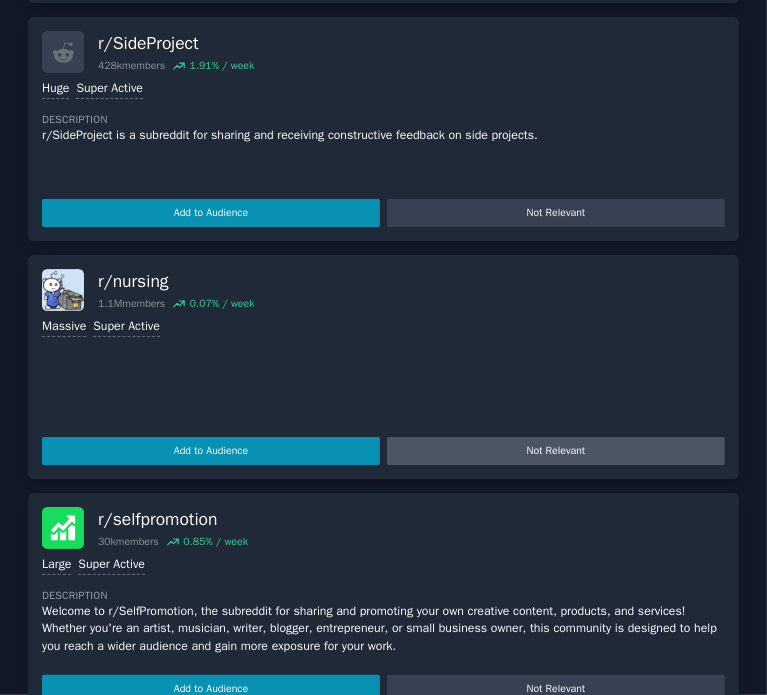 click on "Not Relevant" at bounding box center [556, 451] 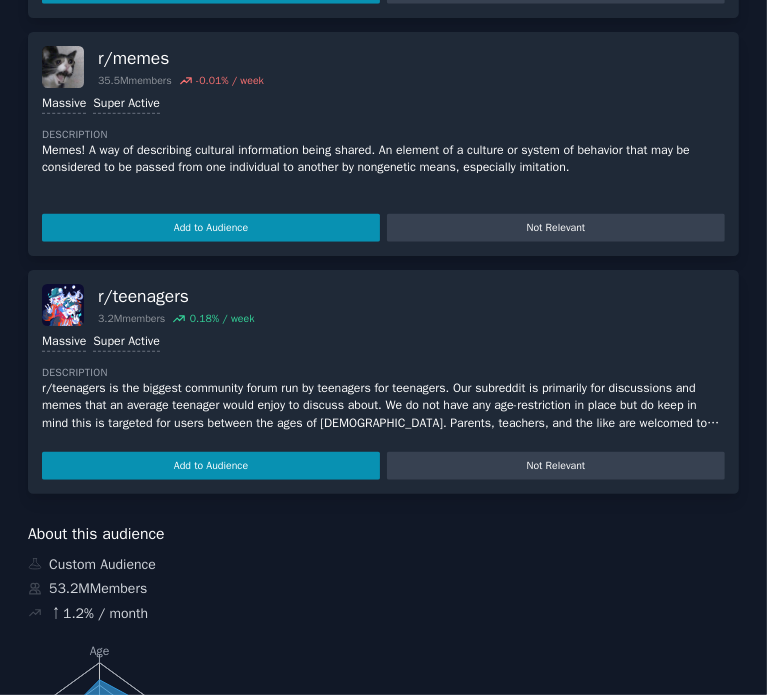 scroll, scrollTop: 8284, scrollLeft: 0, axis: vertical 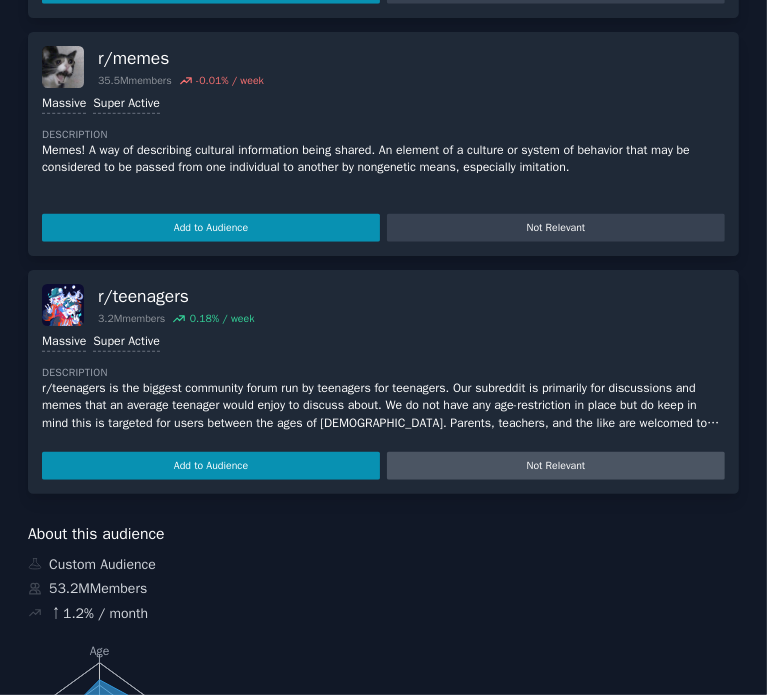 click on "Not Relevant" at bounding box center (556, 466) 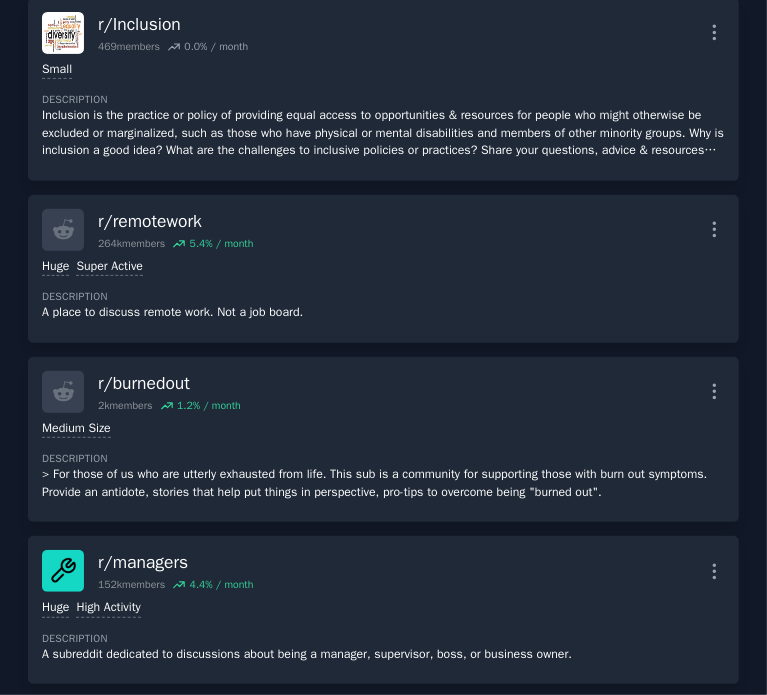 scroll, scrollTop: 0, scrollLeft: 0, axis: both 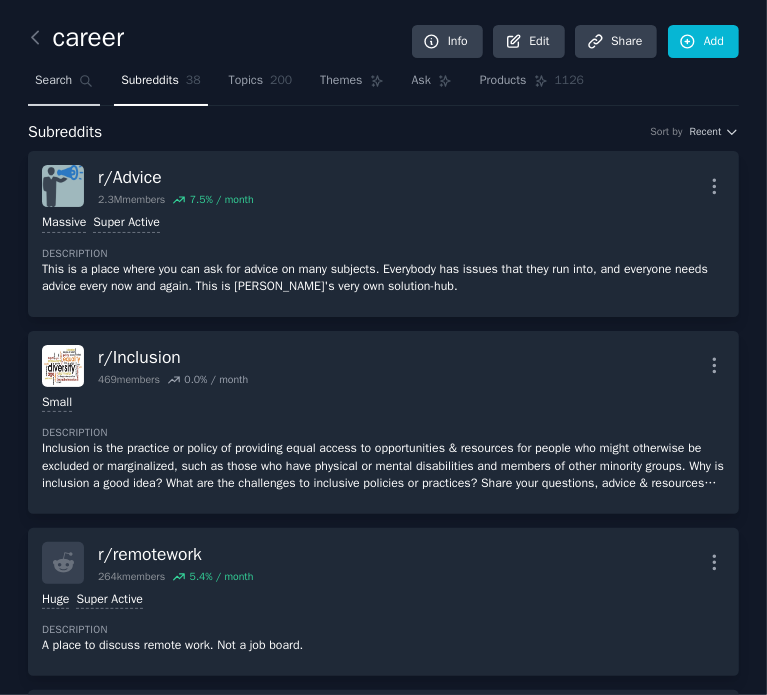 click on "Search" at bounding box center [64, 85] 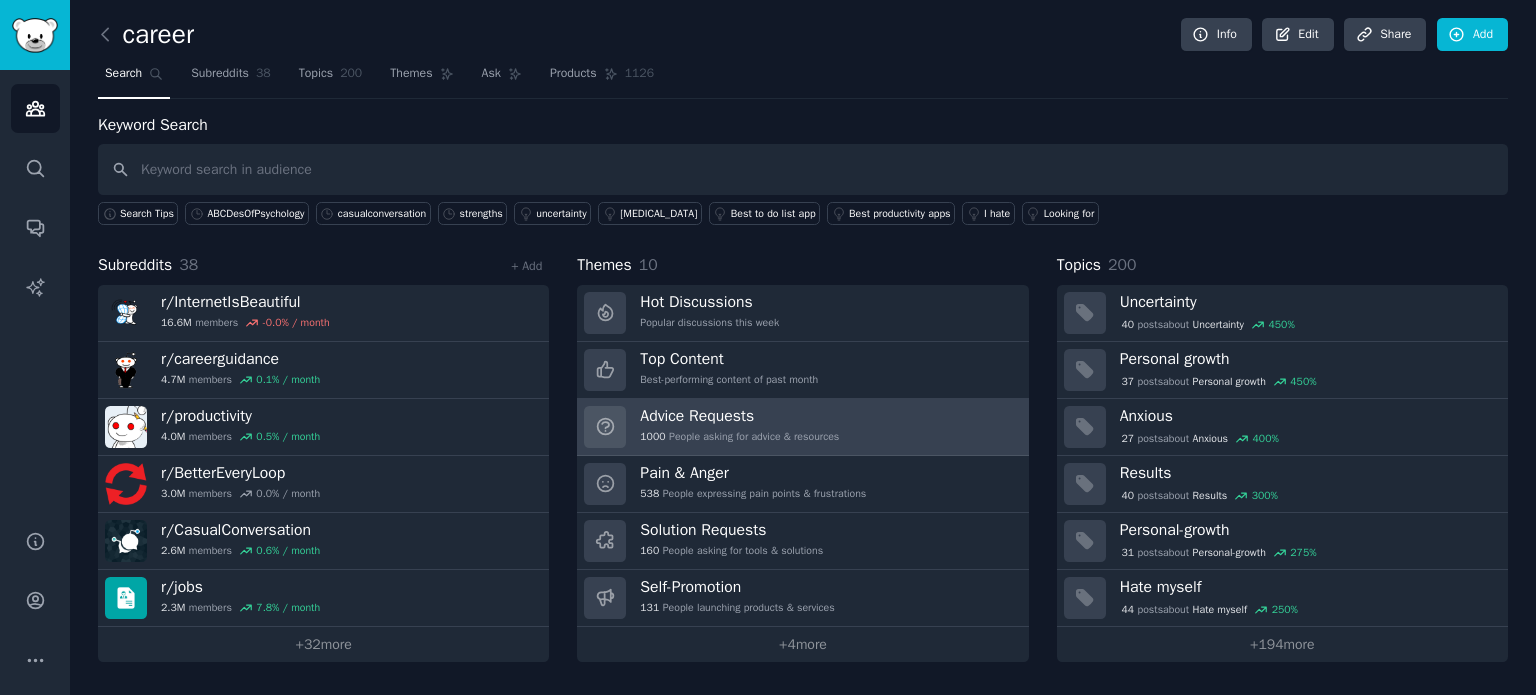 scroll, scrollTop: 0, scrollLeft: 0, axis: both 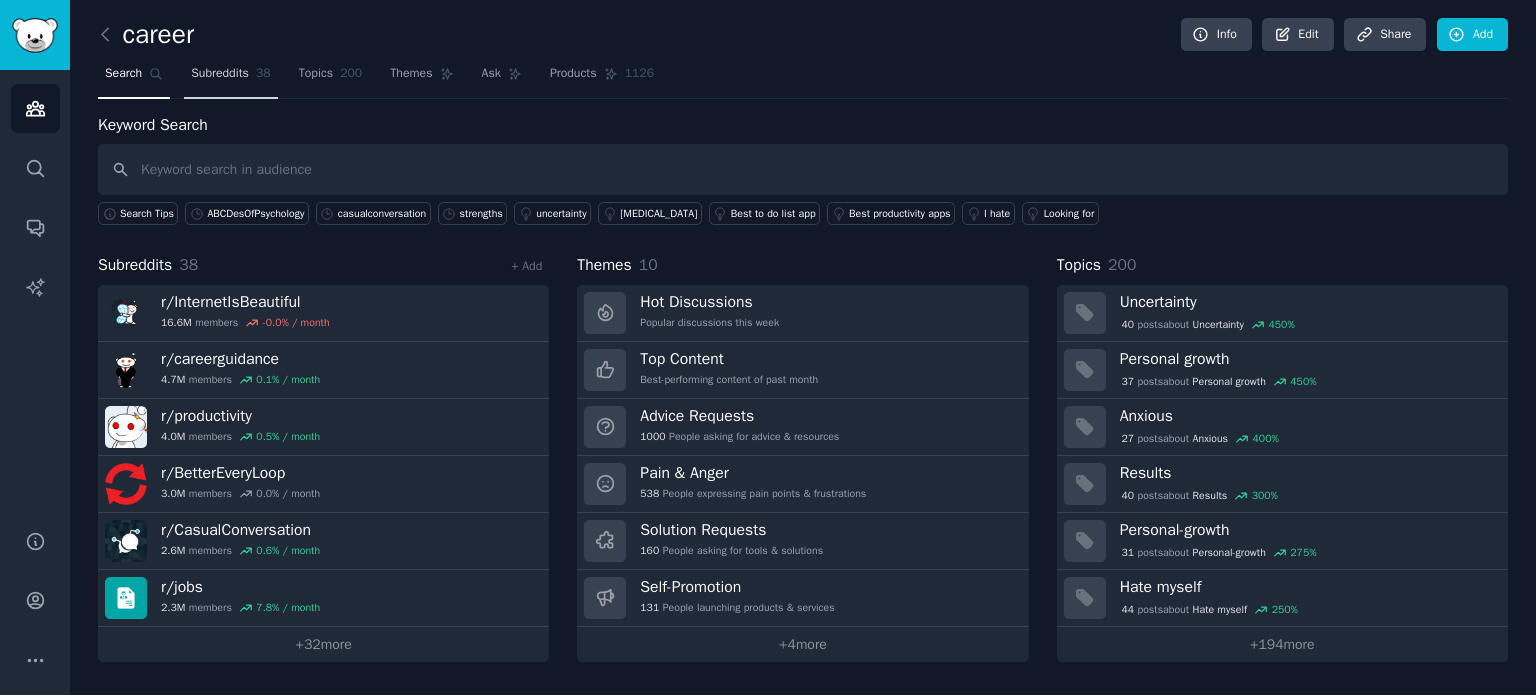 click on "Subreddits" at bounding box center (220, 74) 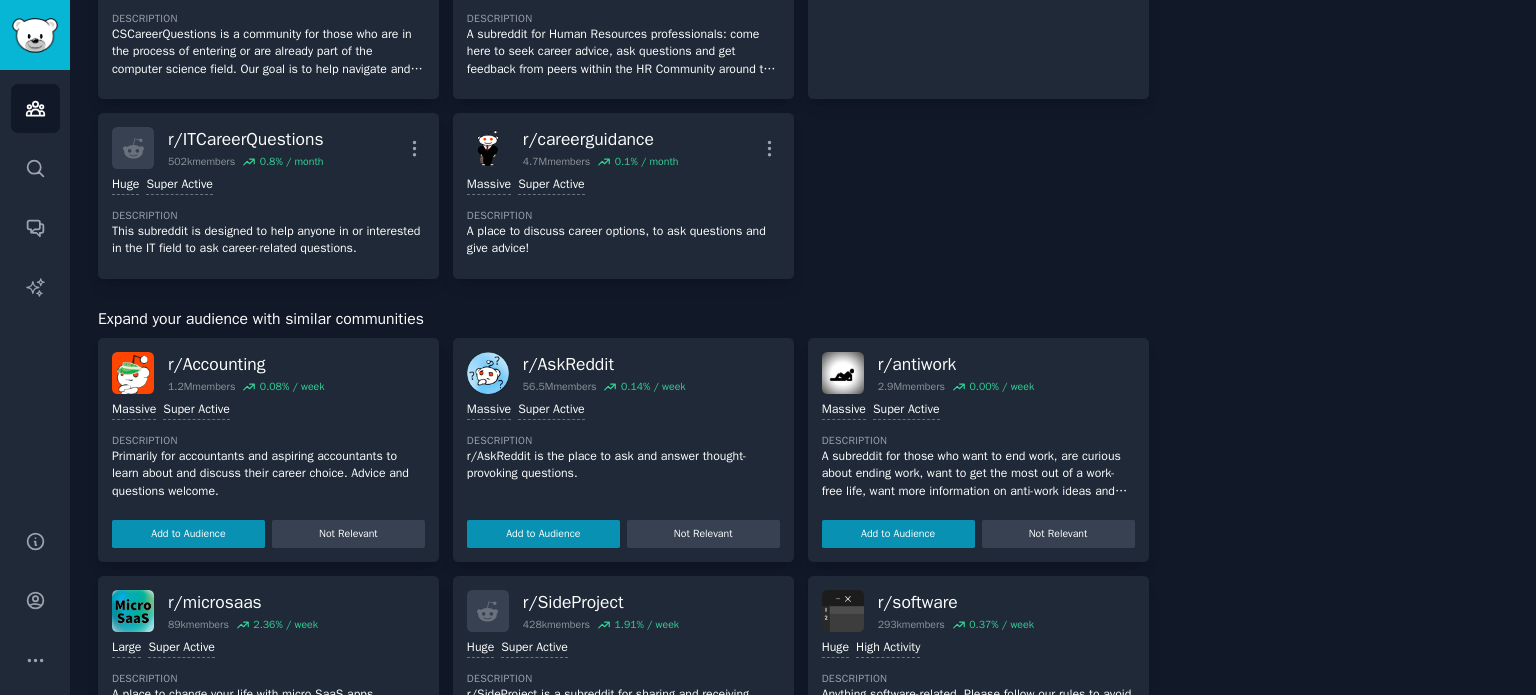 scroll, scrollTop: 2448, scrollLeft: 0, axis: vertical 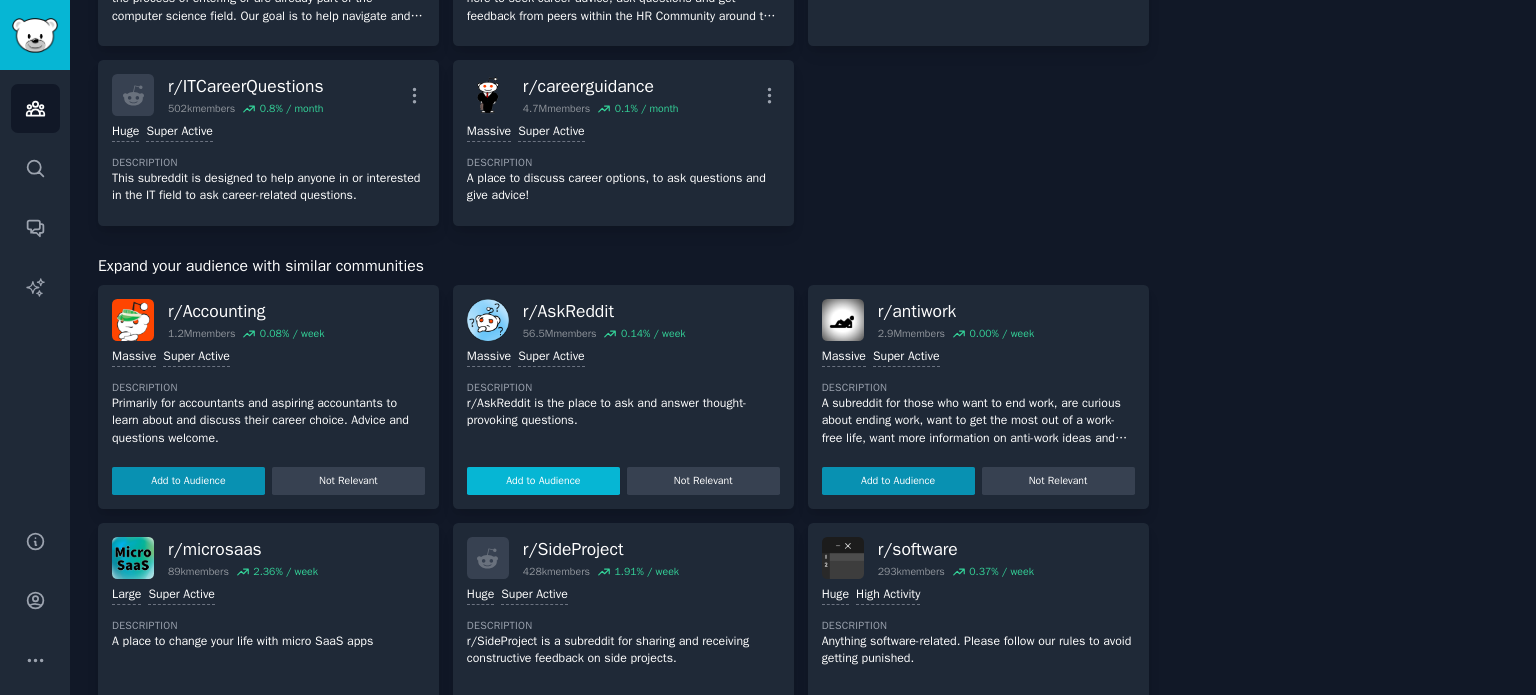 click on "Add to Audience" at bounding box center [543, 481] 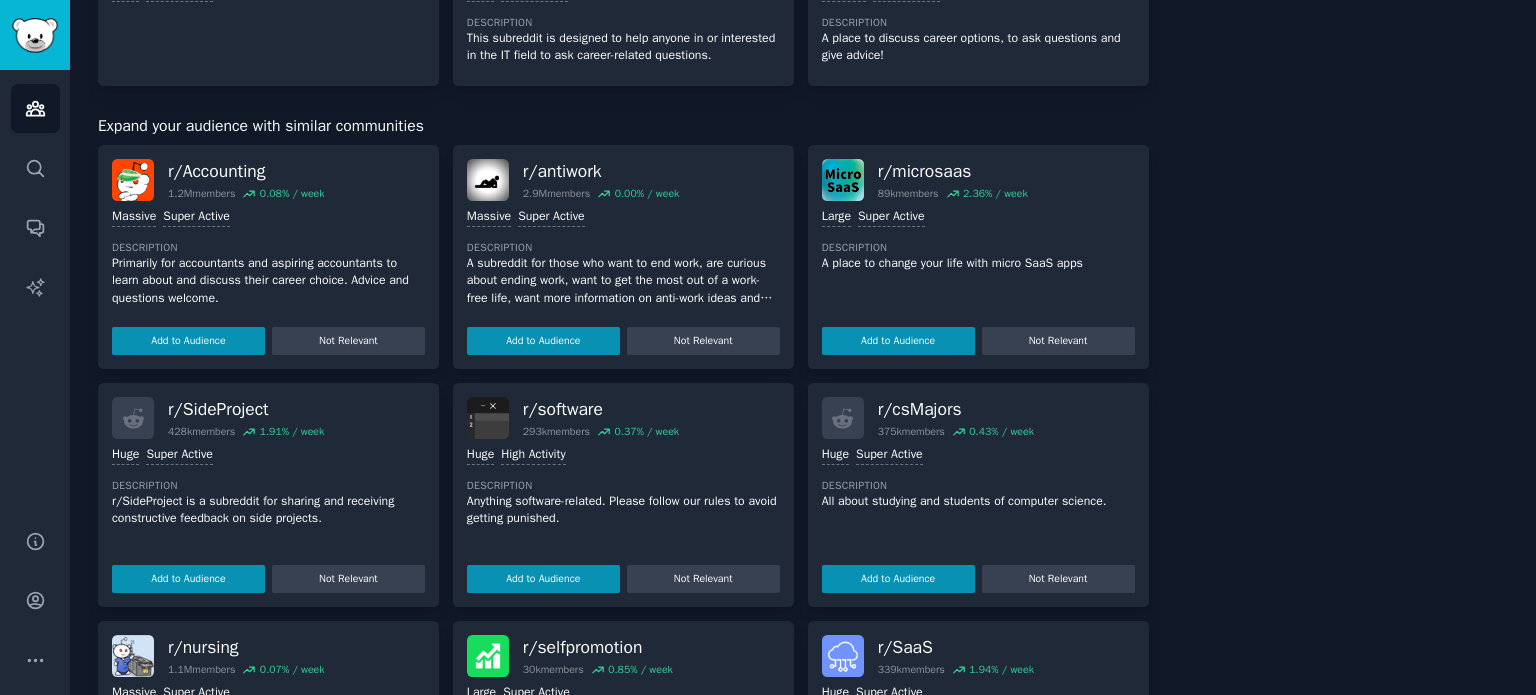 scroll, scrollTop: 2722, scrollLeft: 0, axis: vertical 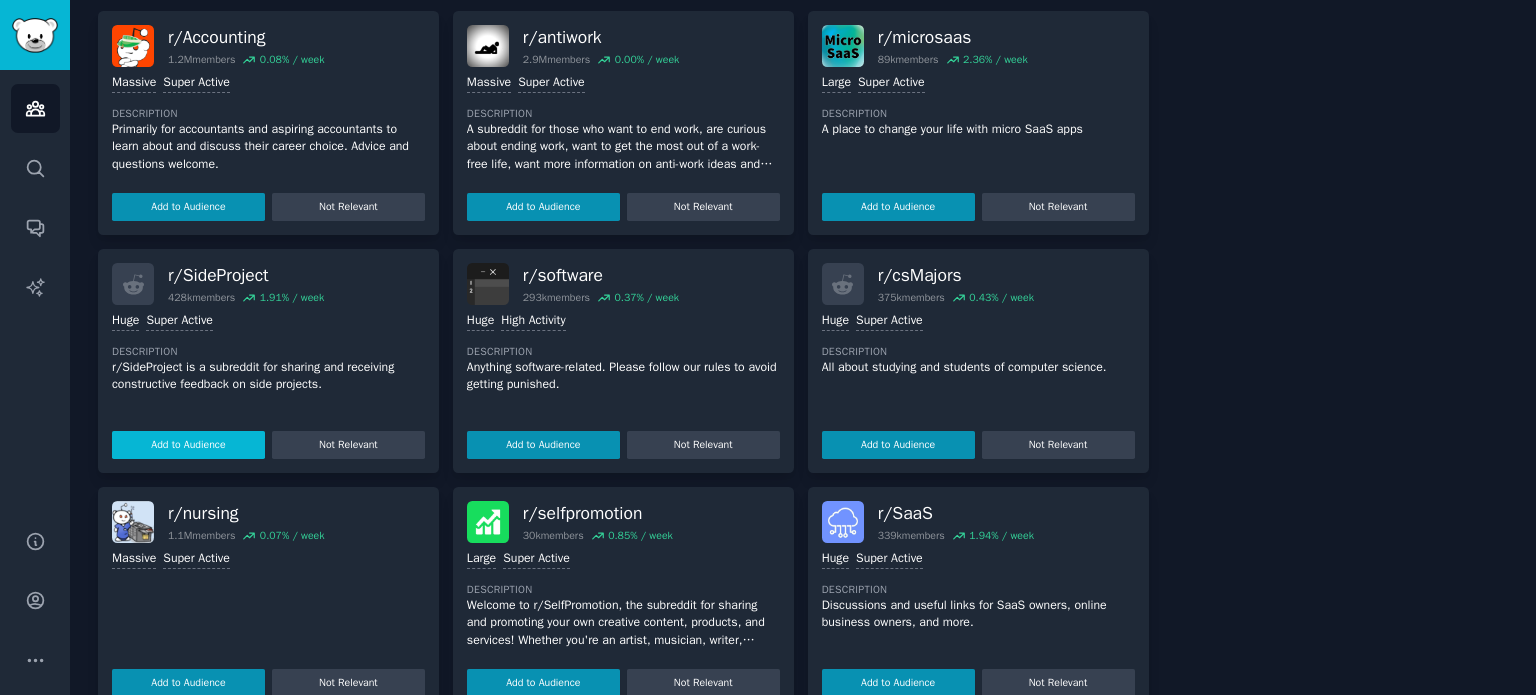 click on "Add to Audience" at bounding box center (188, 445) 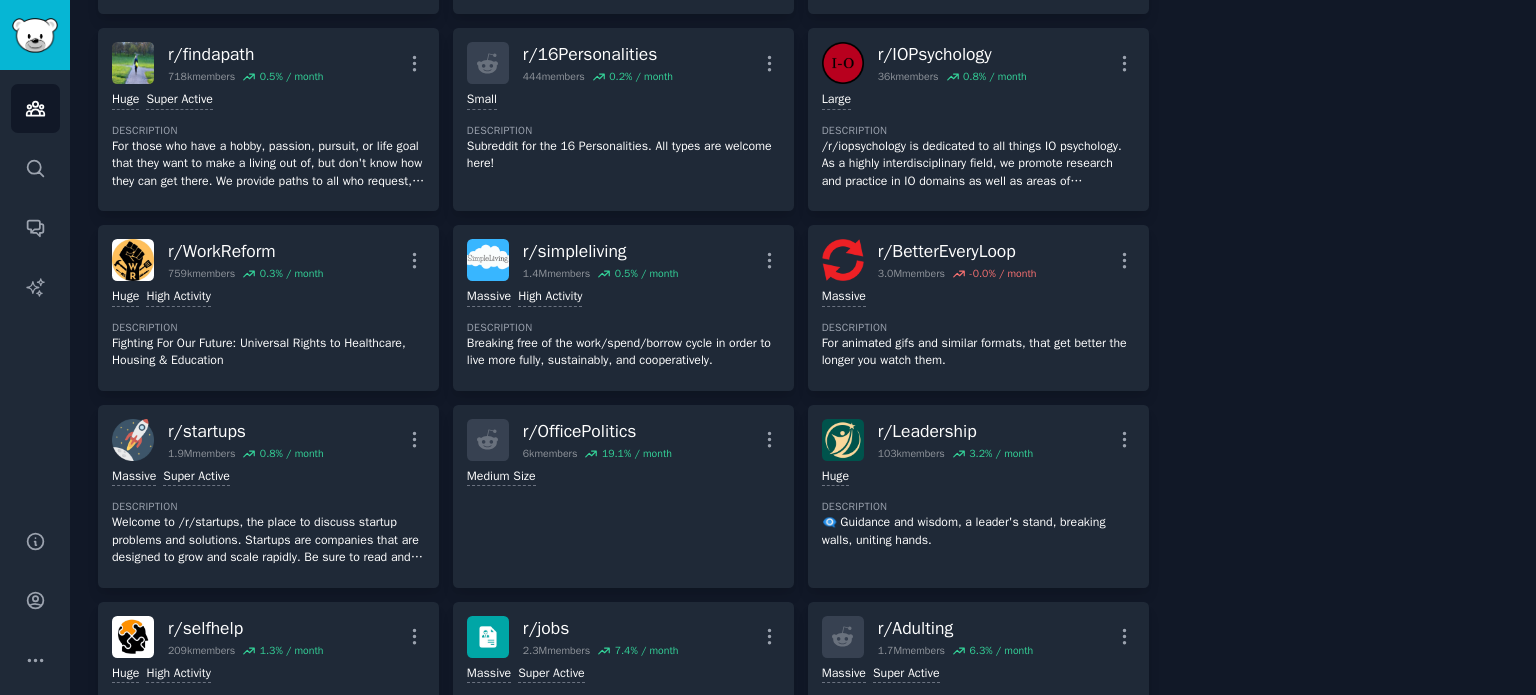scroll, scrollTop: 0, scrollLeft: 0, axis: both 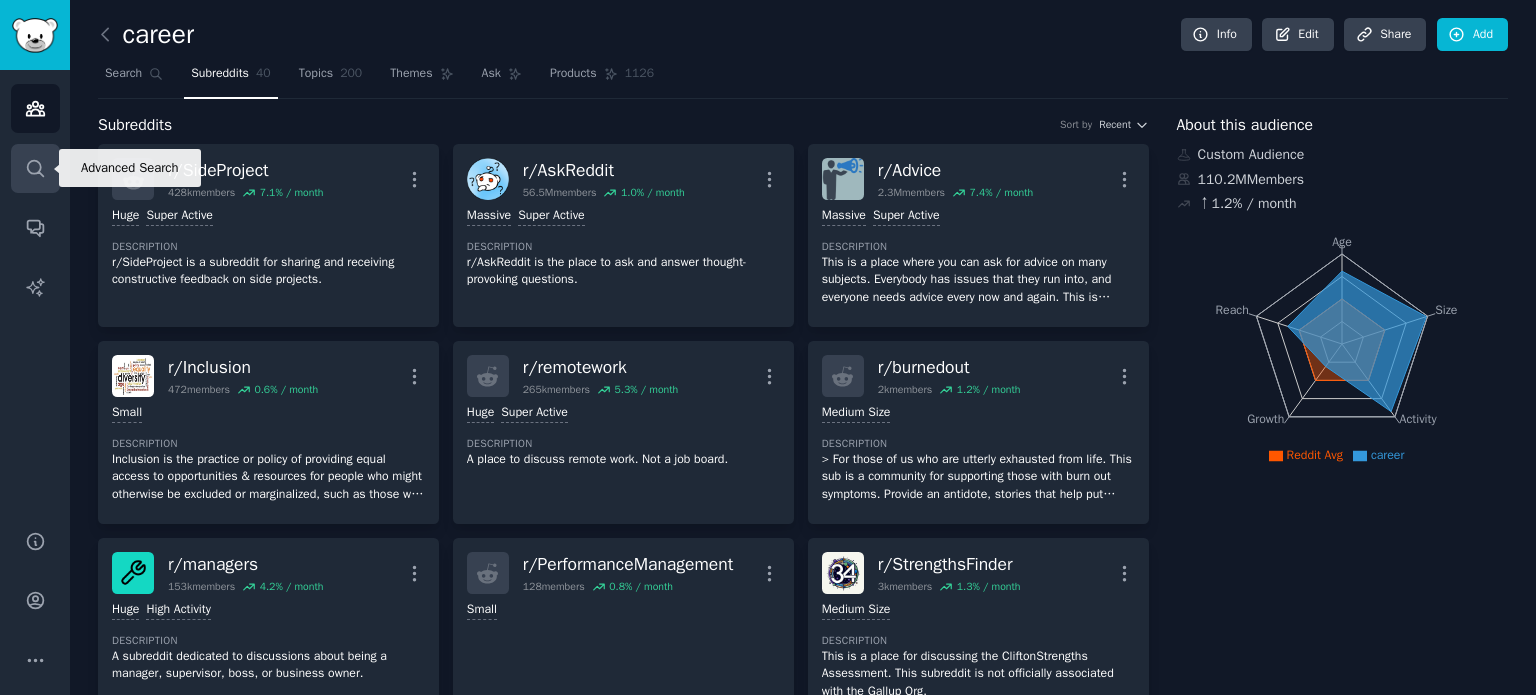 click on "Search" at bounding box center [35, 168] 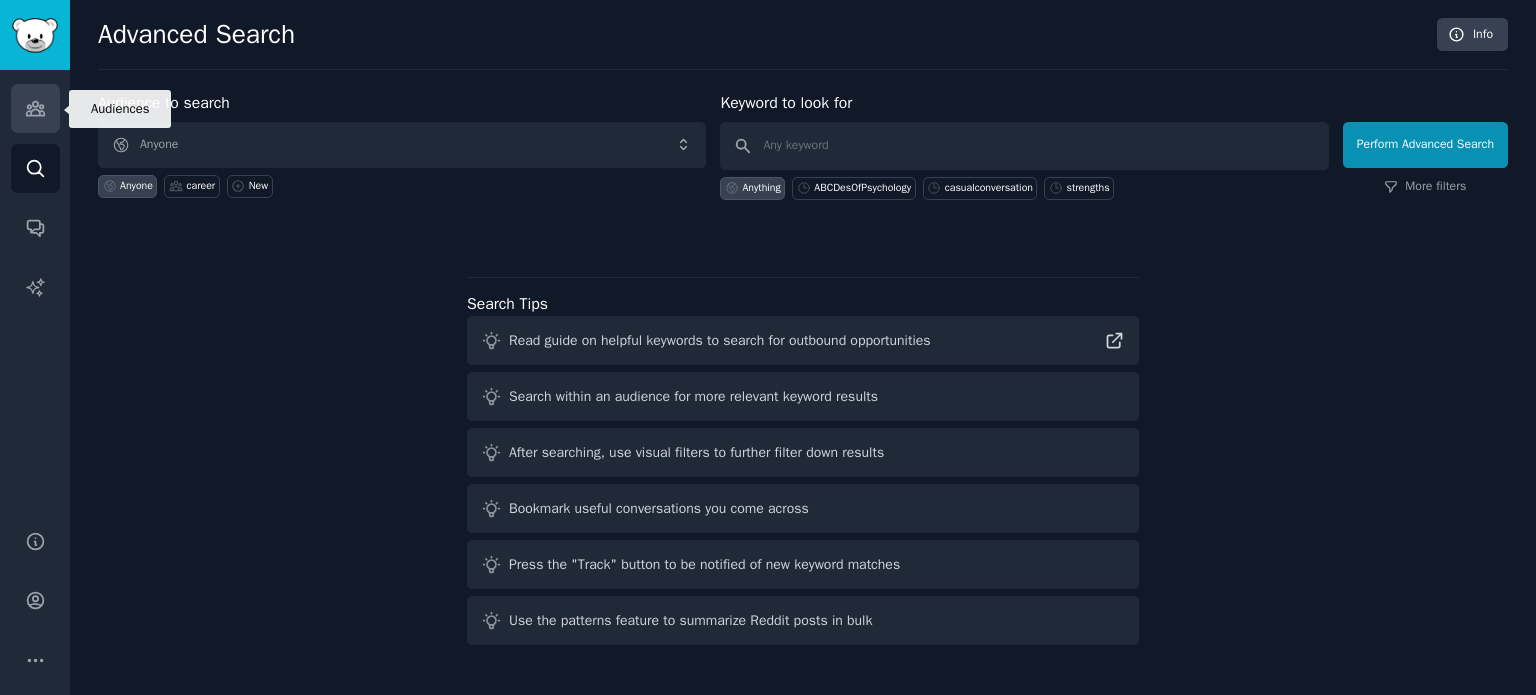 click on "Audiences" at bounding box center (35, 108) 